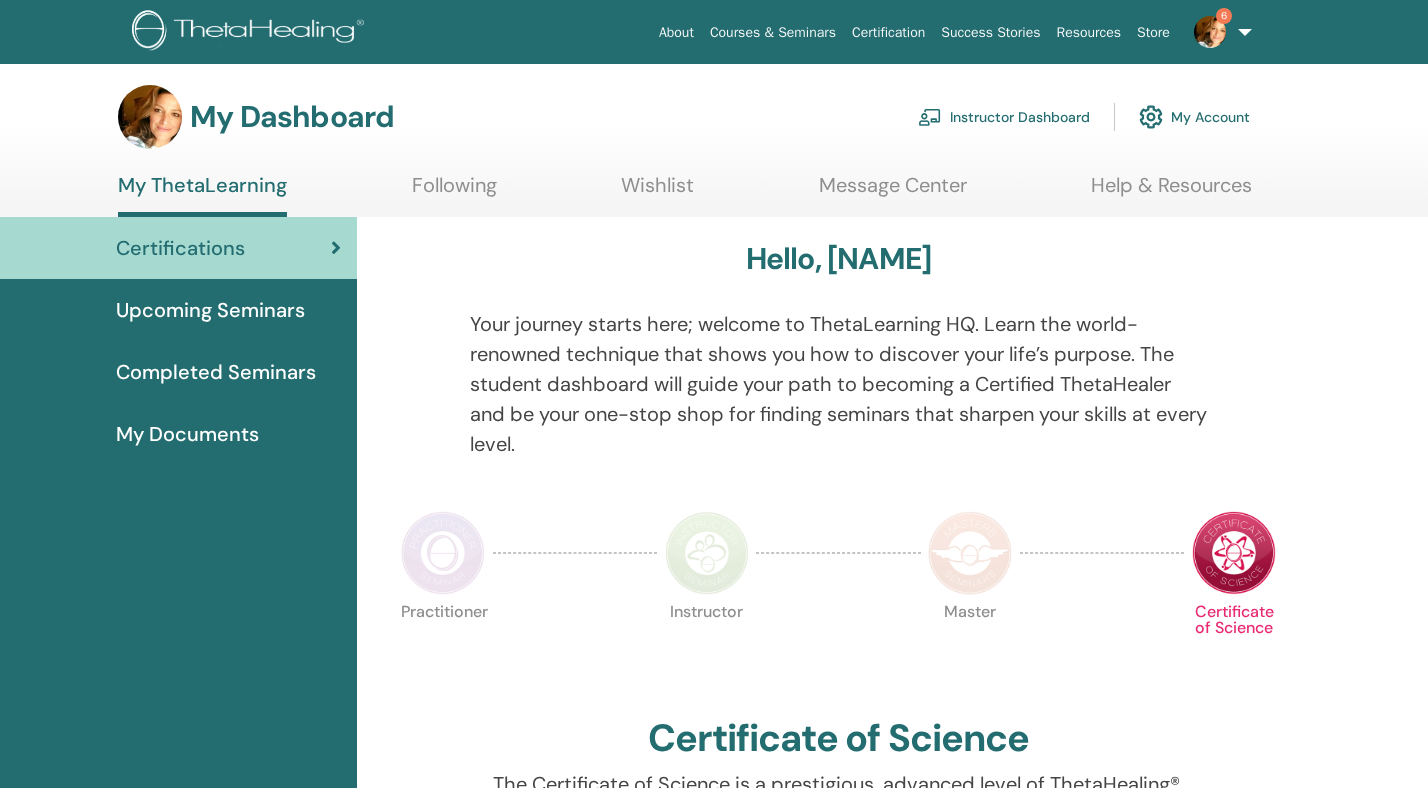 scroll, scrollTop: 3, scrollLeft: 0, axis: vertical 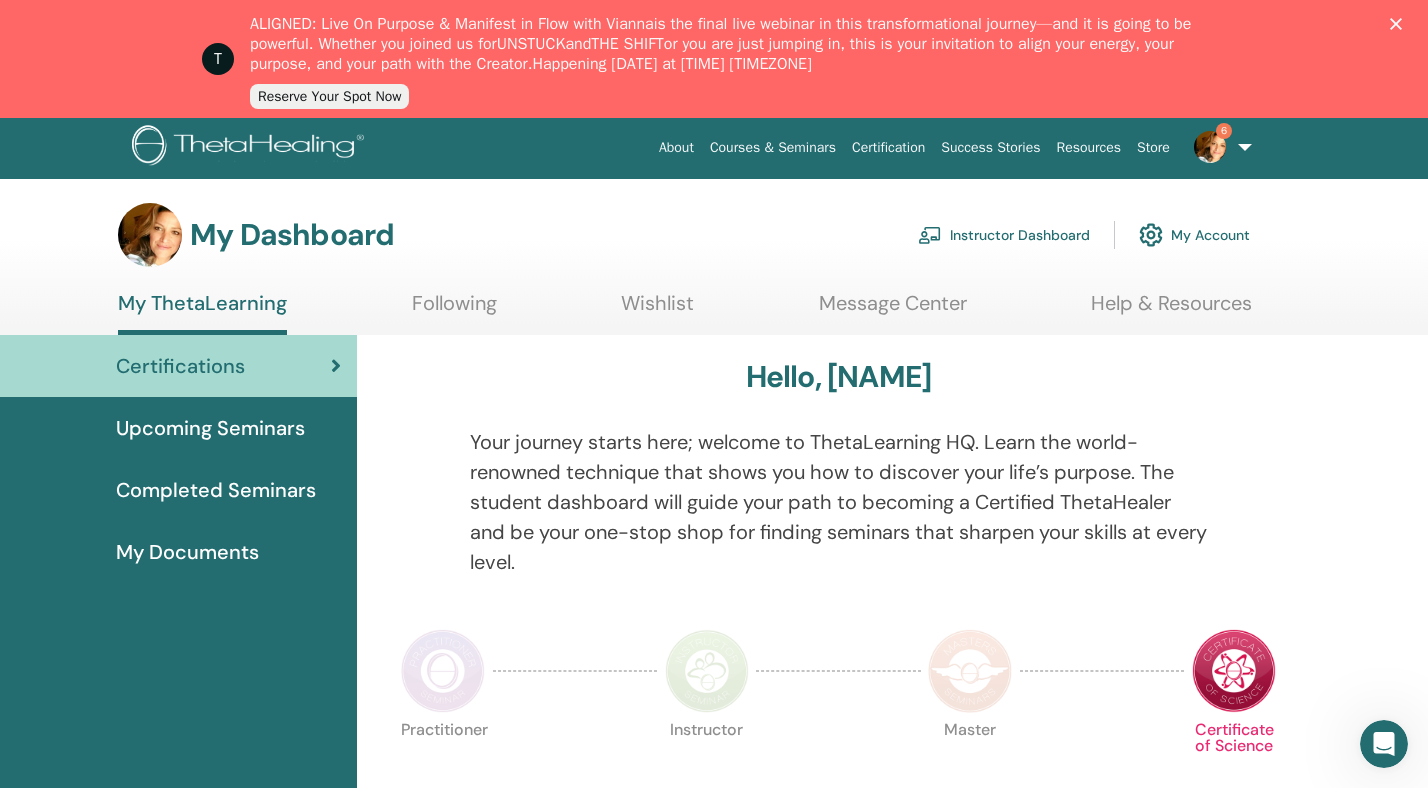 click on "Instructor Dashboard" at bounding box center [1004, 235] 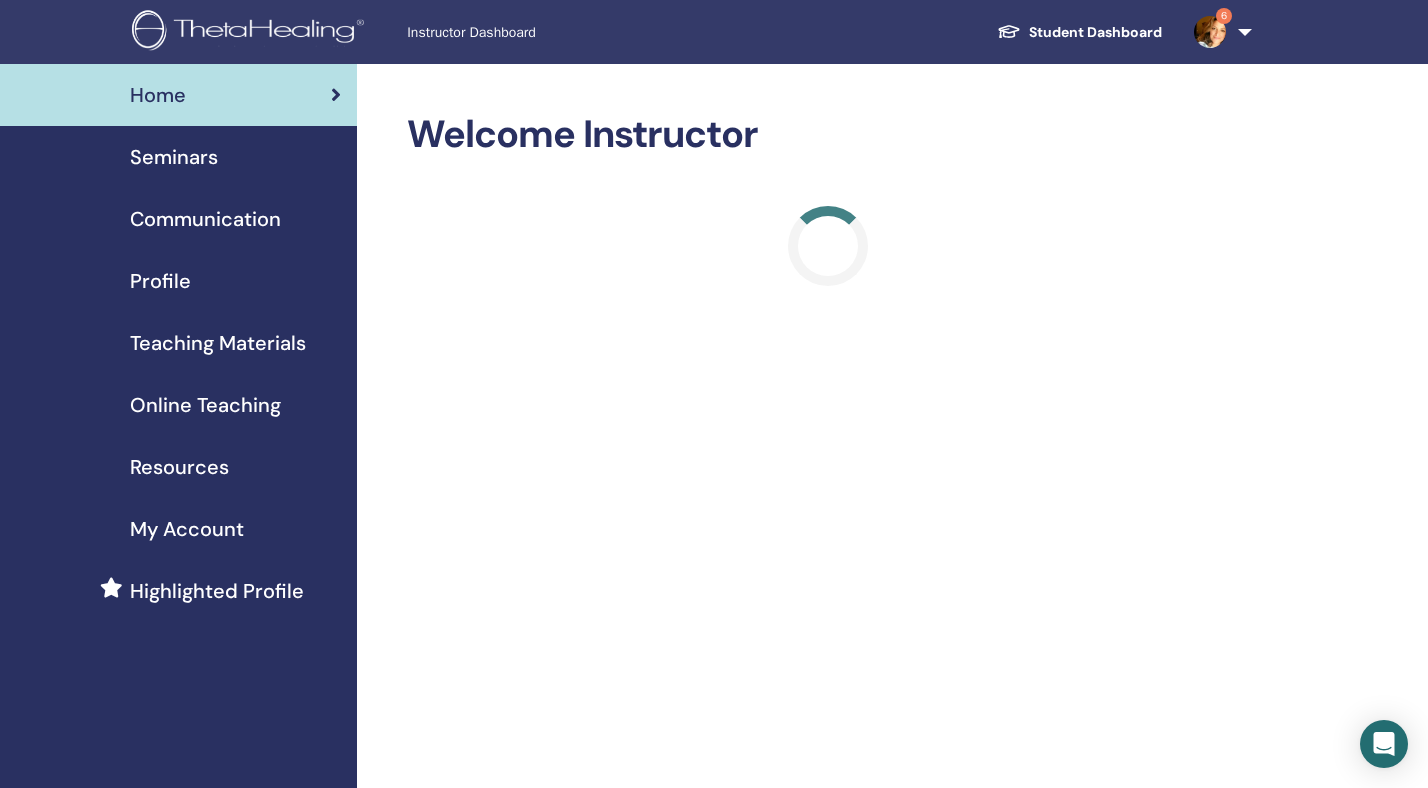 scroll, scrollTop: 0, scrollLeft: 0, axis: both 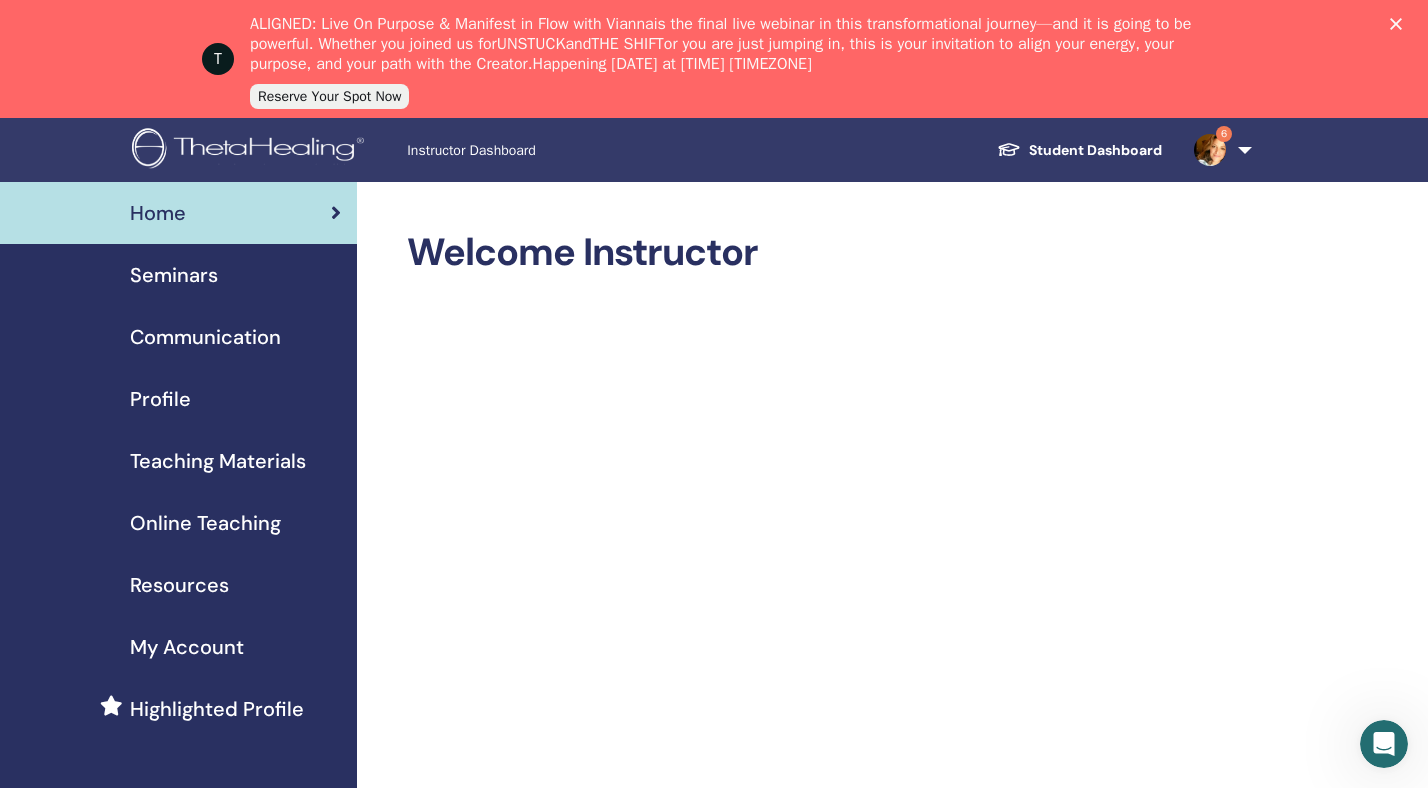 click on "Seminars" at bounding box center (174, 275) 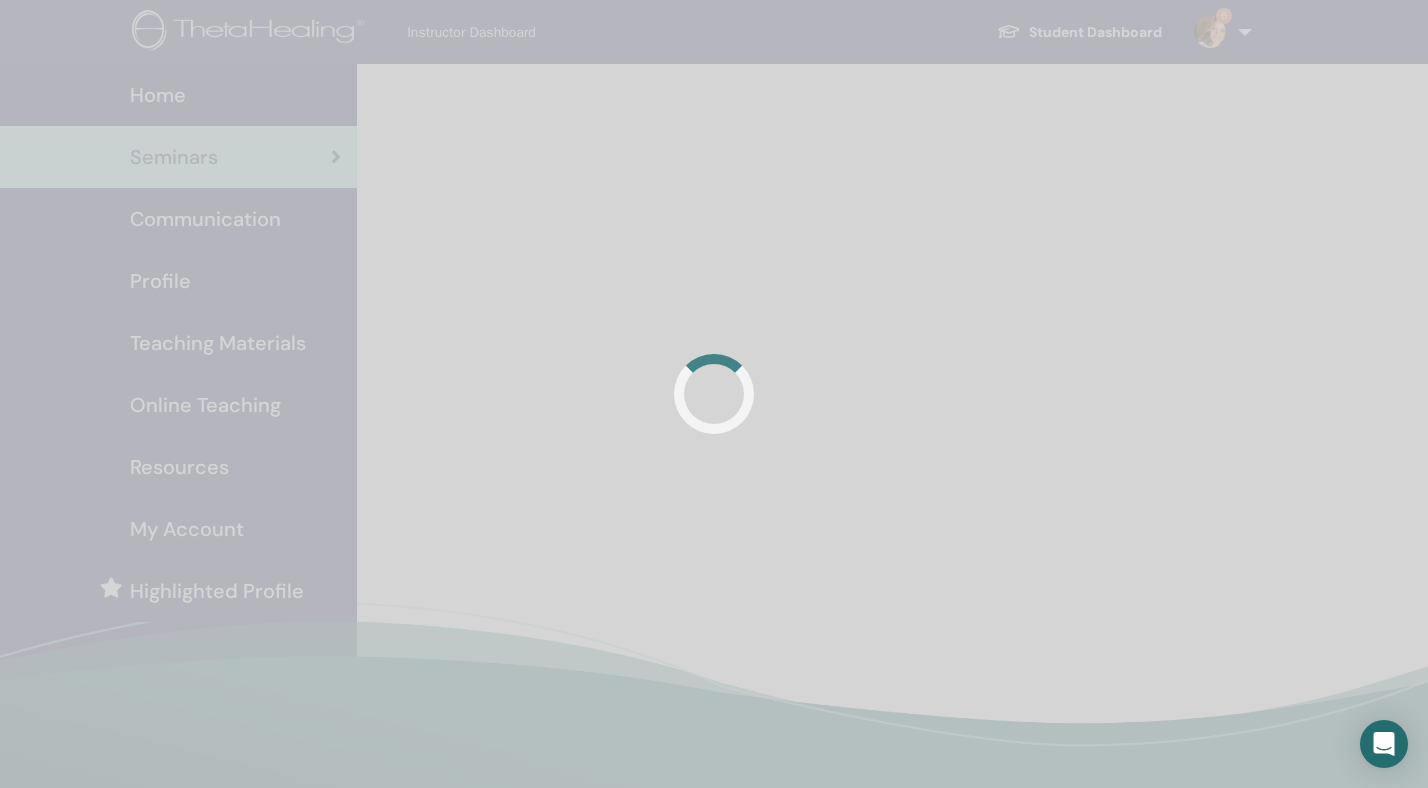 scroll, scrollTop: 0, scrollLeft: 0, axis: both 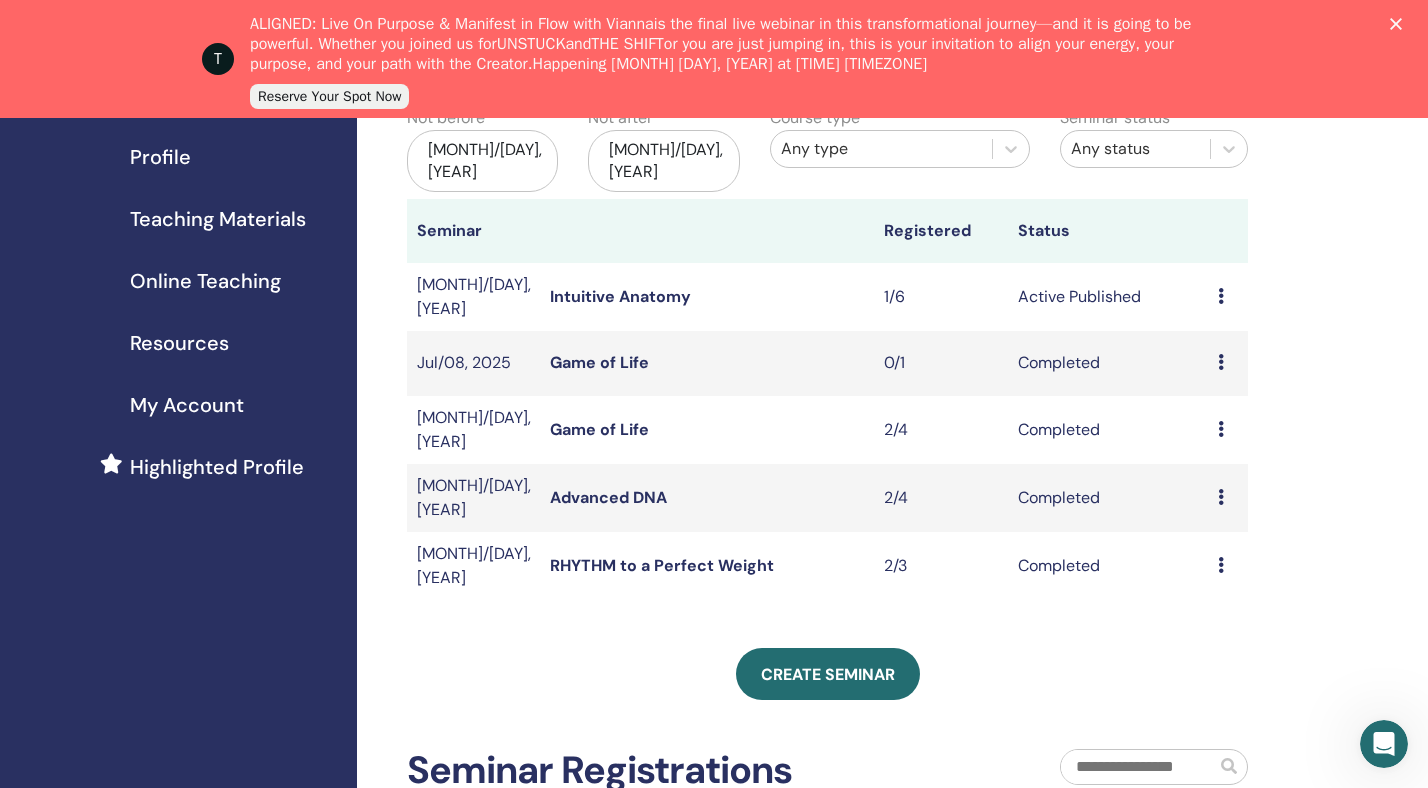 click on "Preview Attendees" at bounding box center (1228, 498) 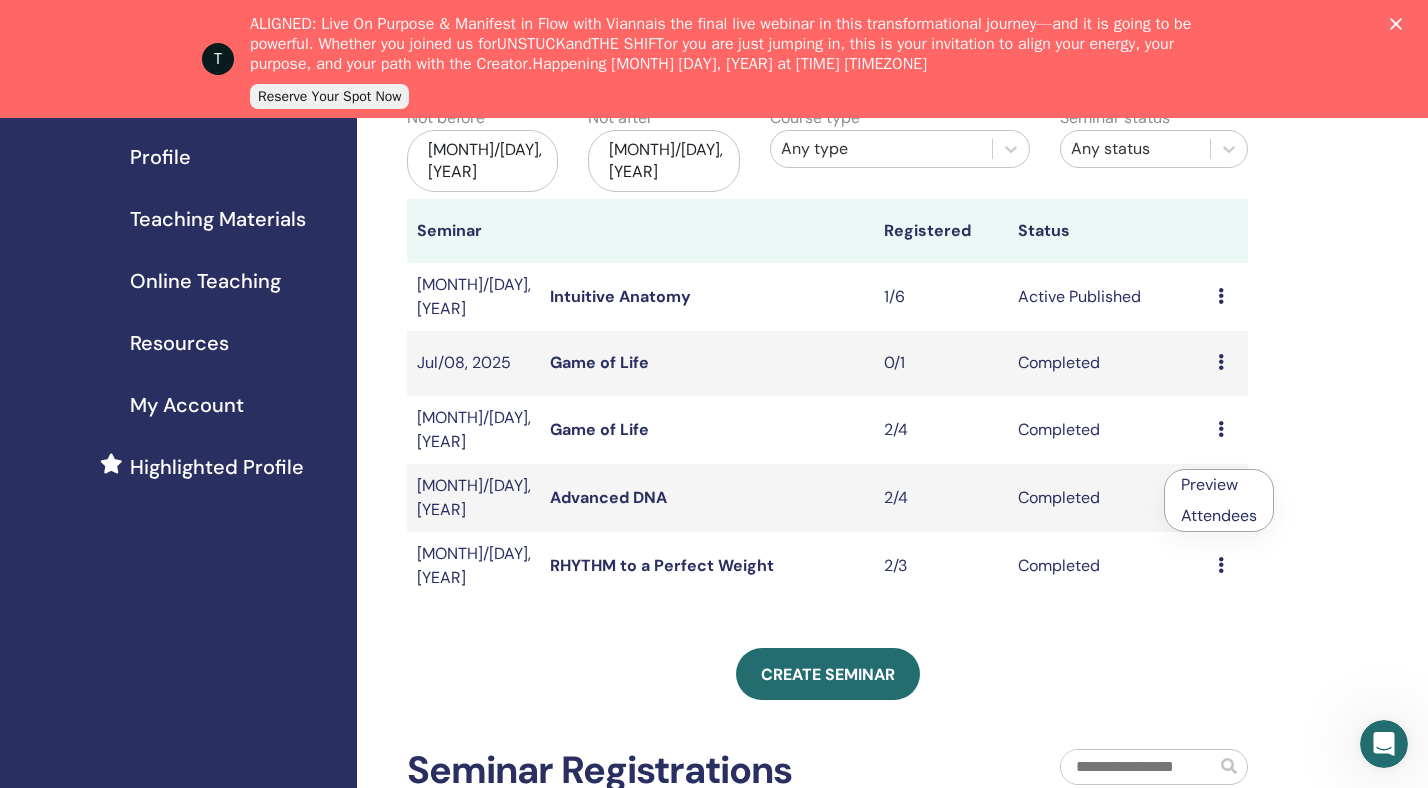 click on "Attendees" at bounding box center [1219, 515] 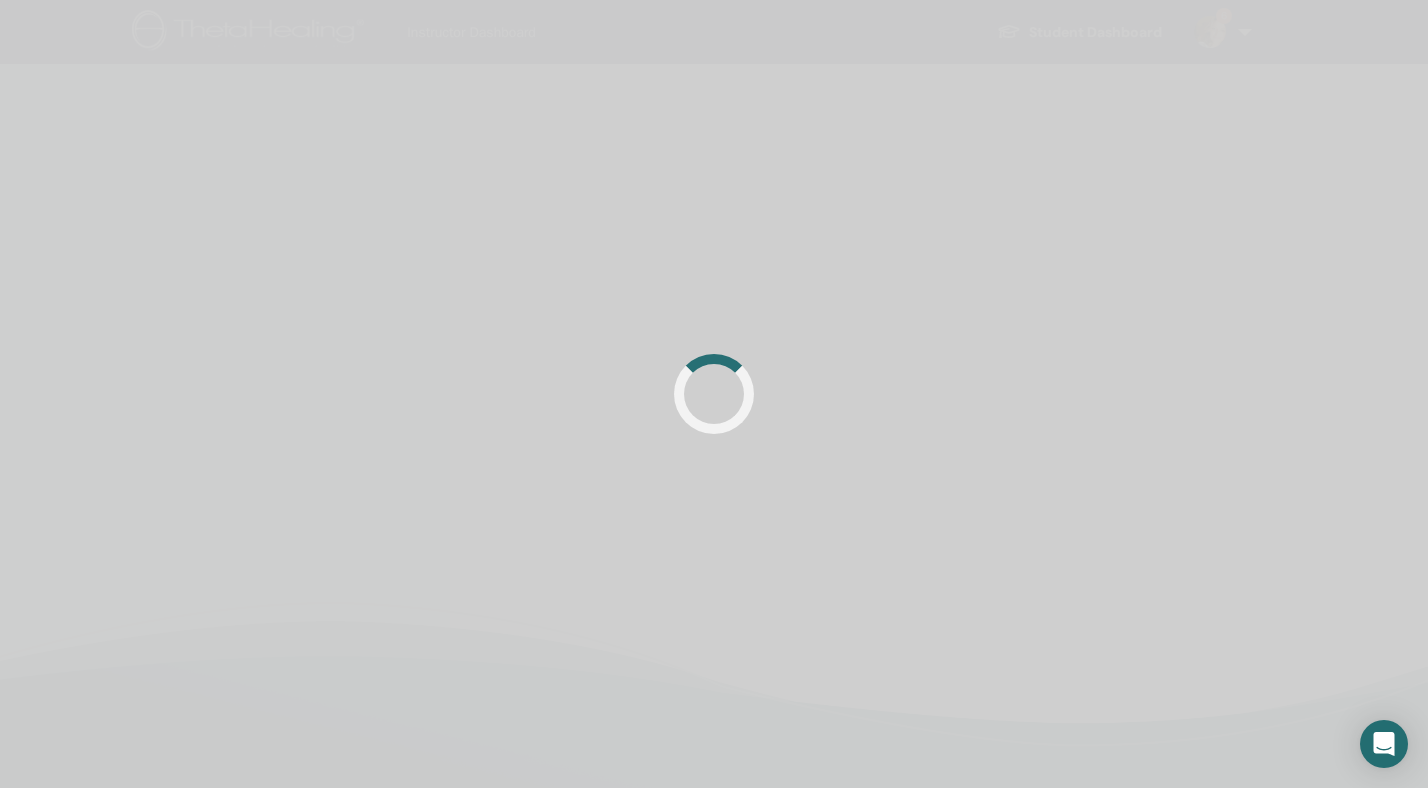 scroll, scrollTop: 0, scrollLeft: 0, axis: both 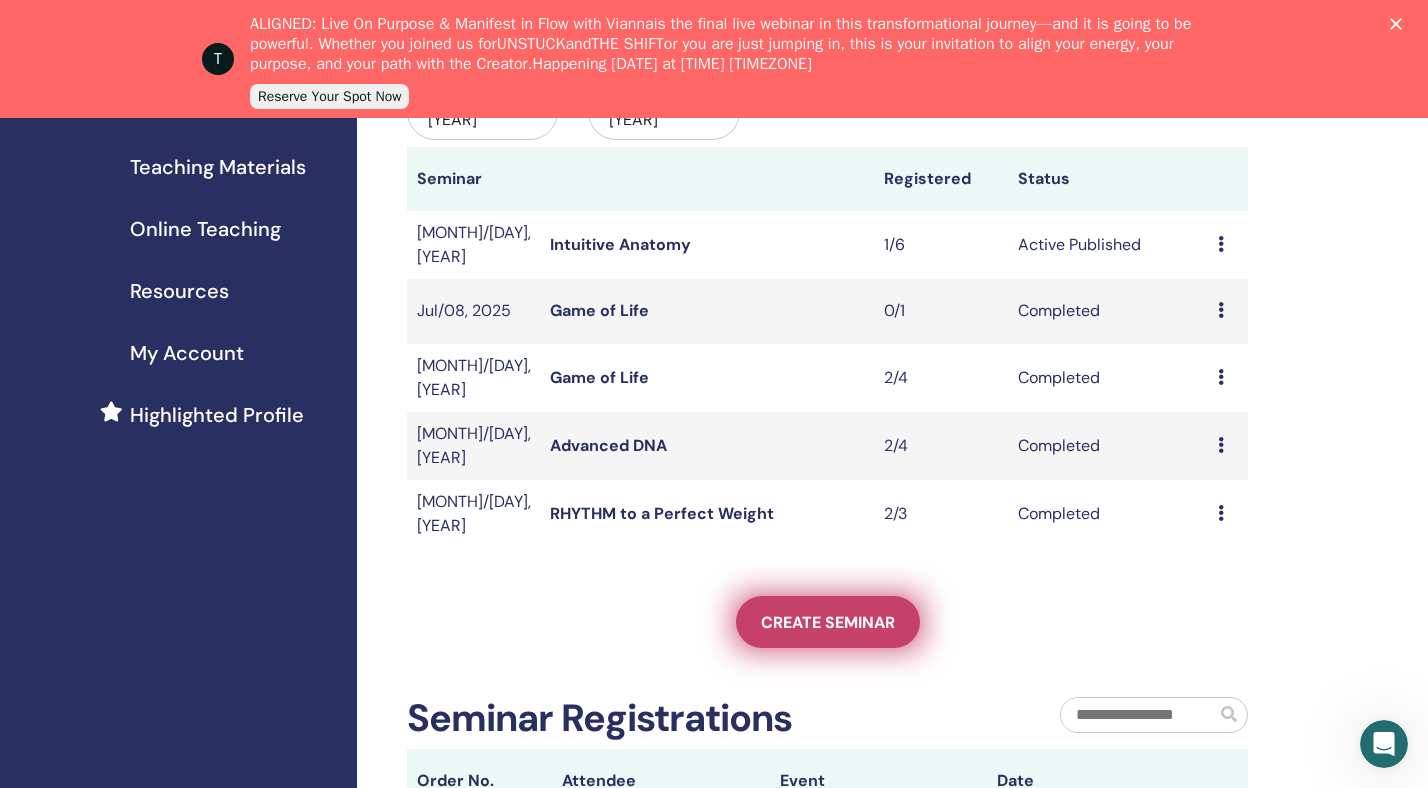 click on "Create seminar" at bounding box center (828, 622) 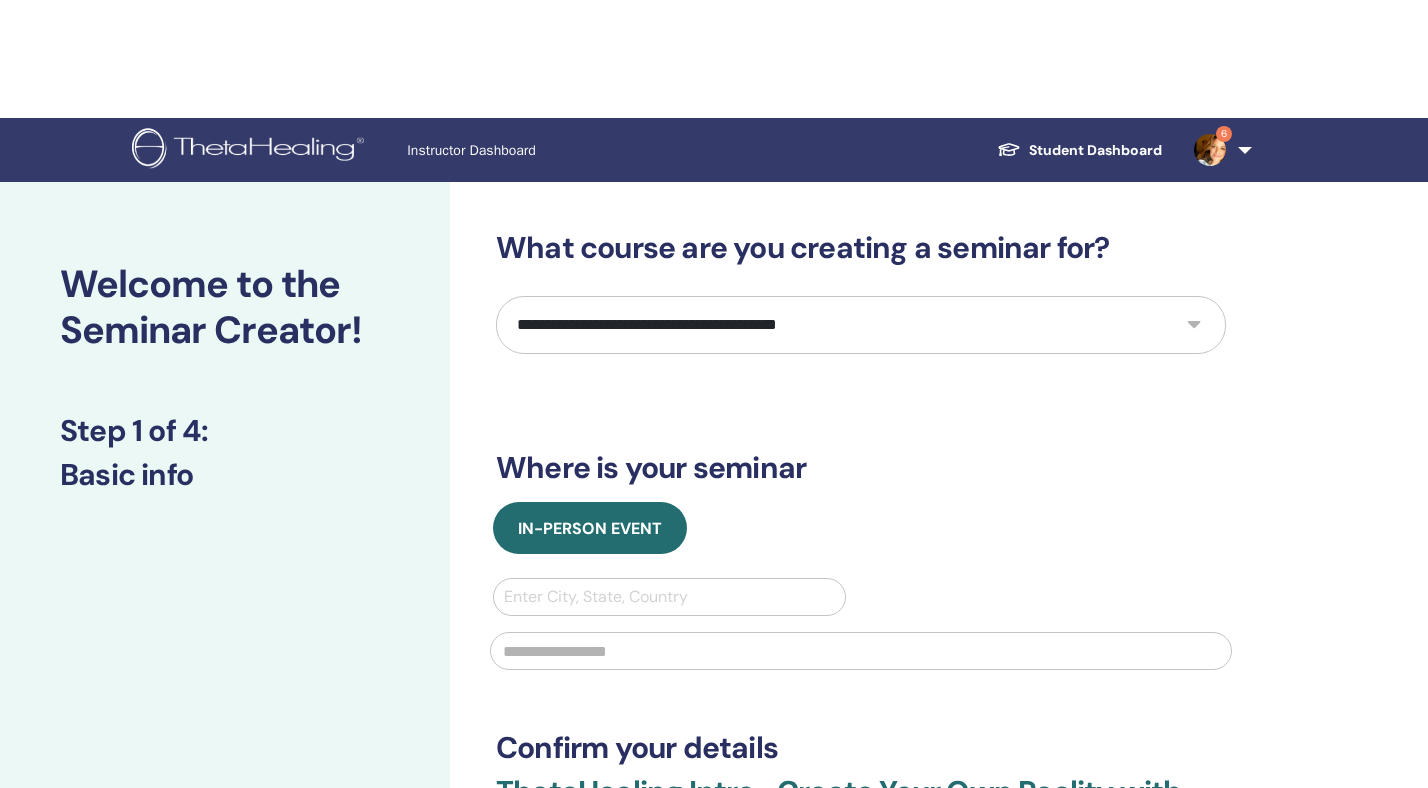 scroll, scrollTop: 19, scrollLeft: 0, axis: vertical 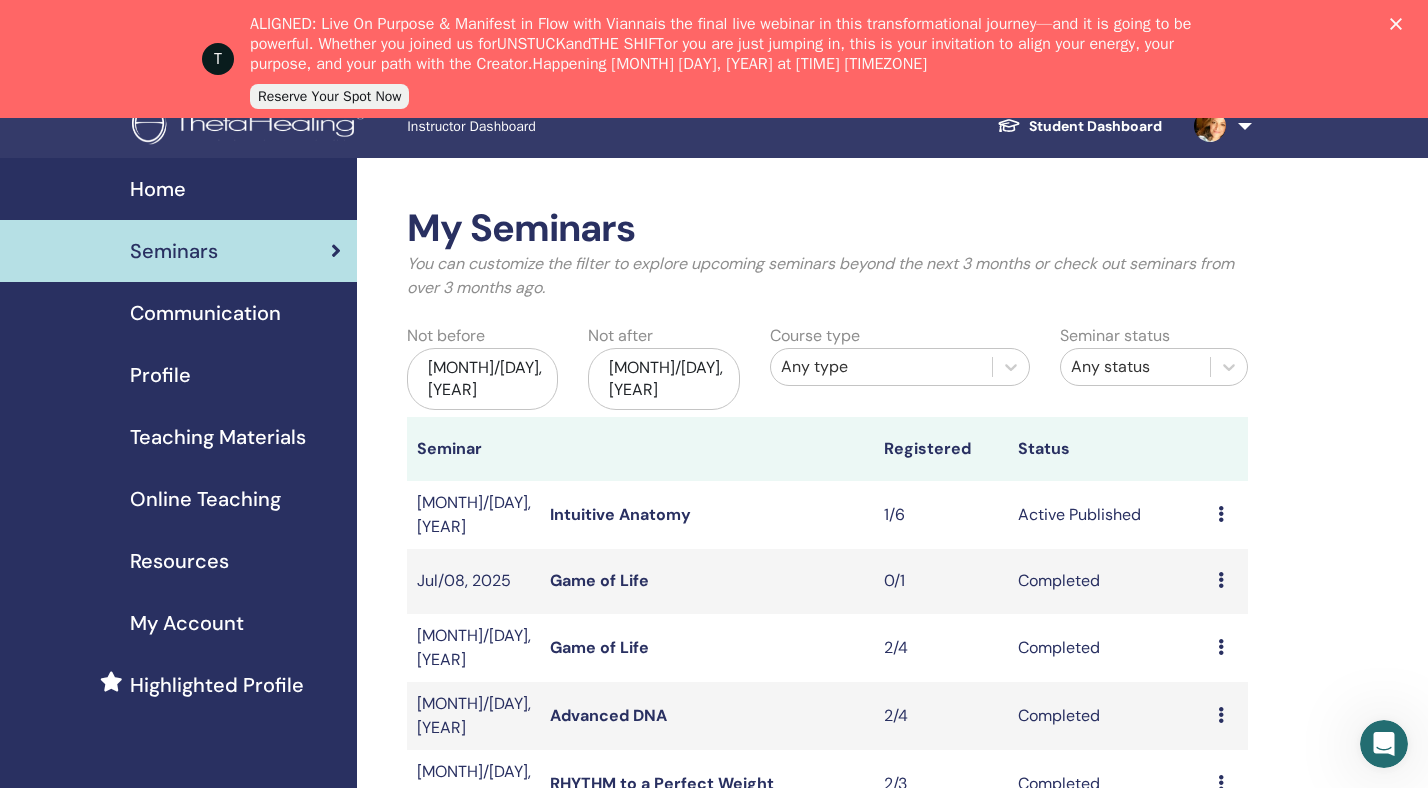 click on "[MONTH]/[DAY], [YEAR]" at bounding box center [482, 379] 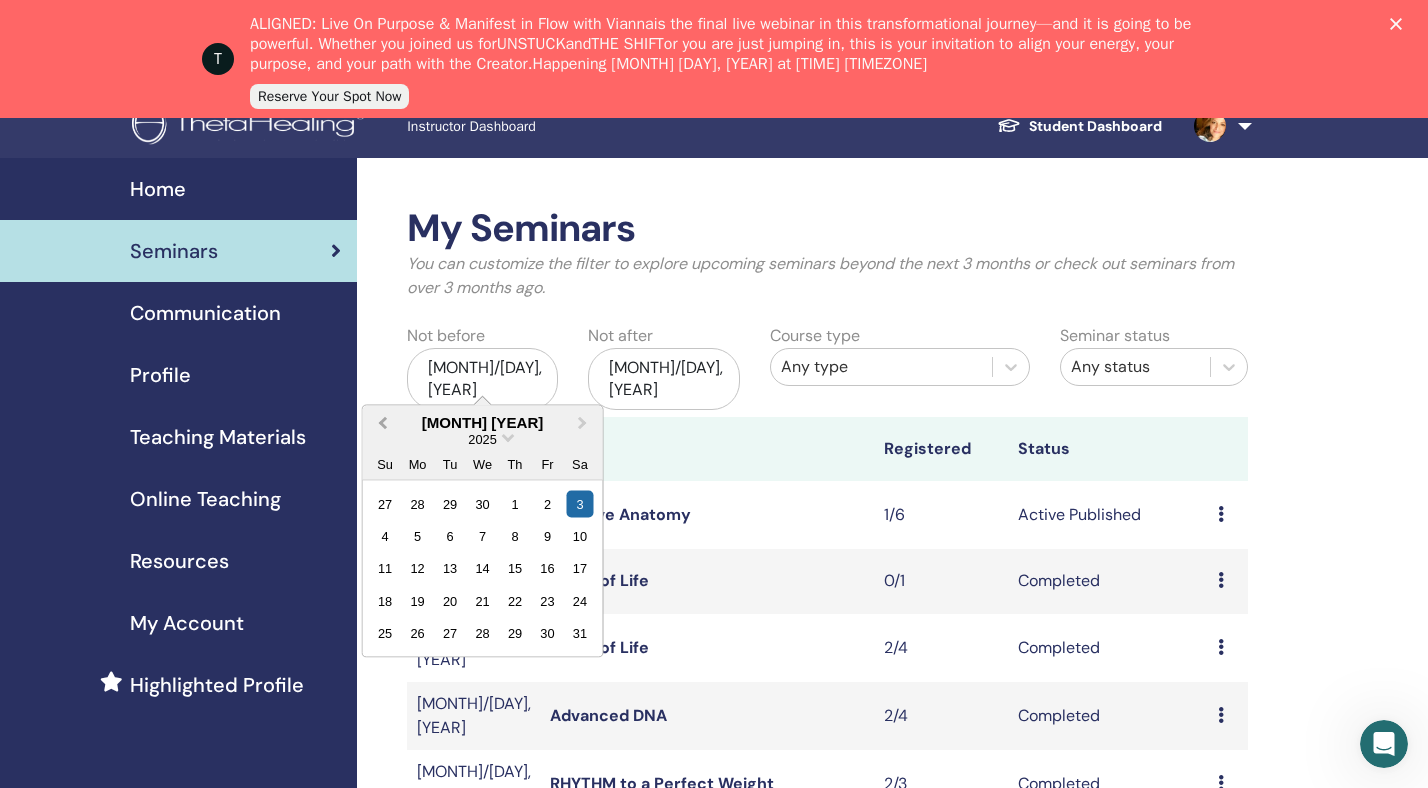 click on "Previous Month" at bounding box center [383, 422] 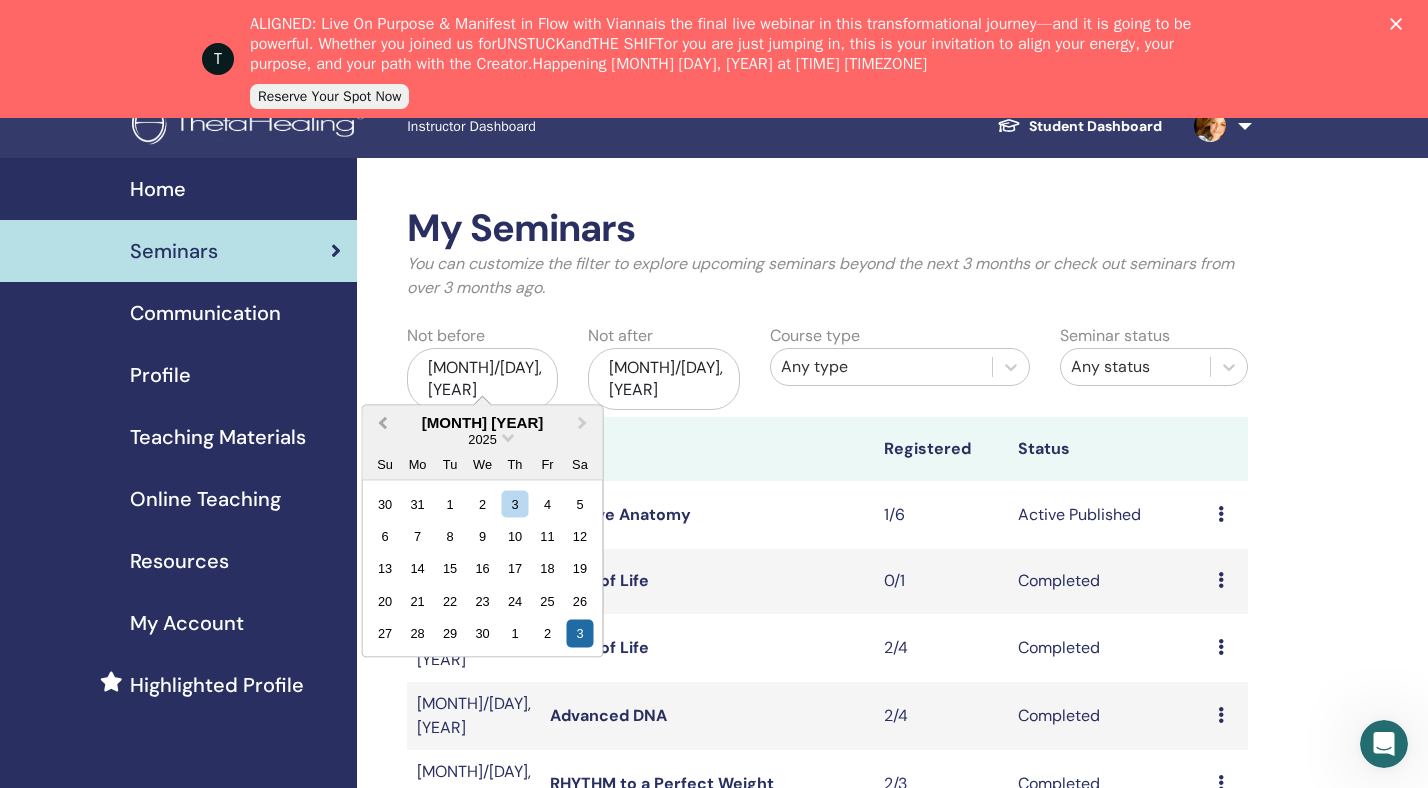 click on "Previous Month" at bounding box center [383, 422] 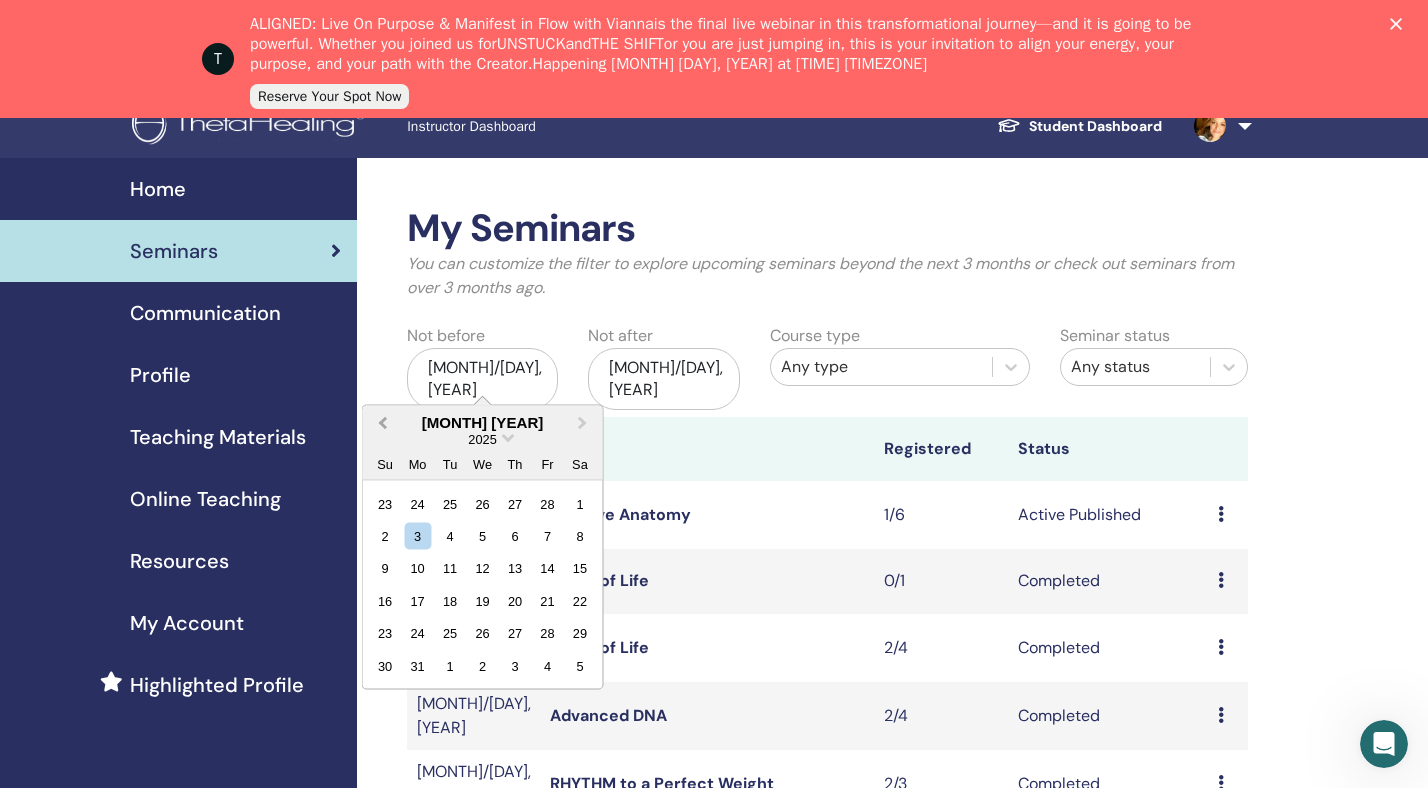 click on "Previous Month" at bounding box center [383, 422] 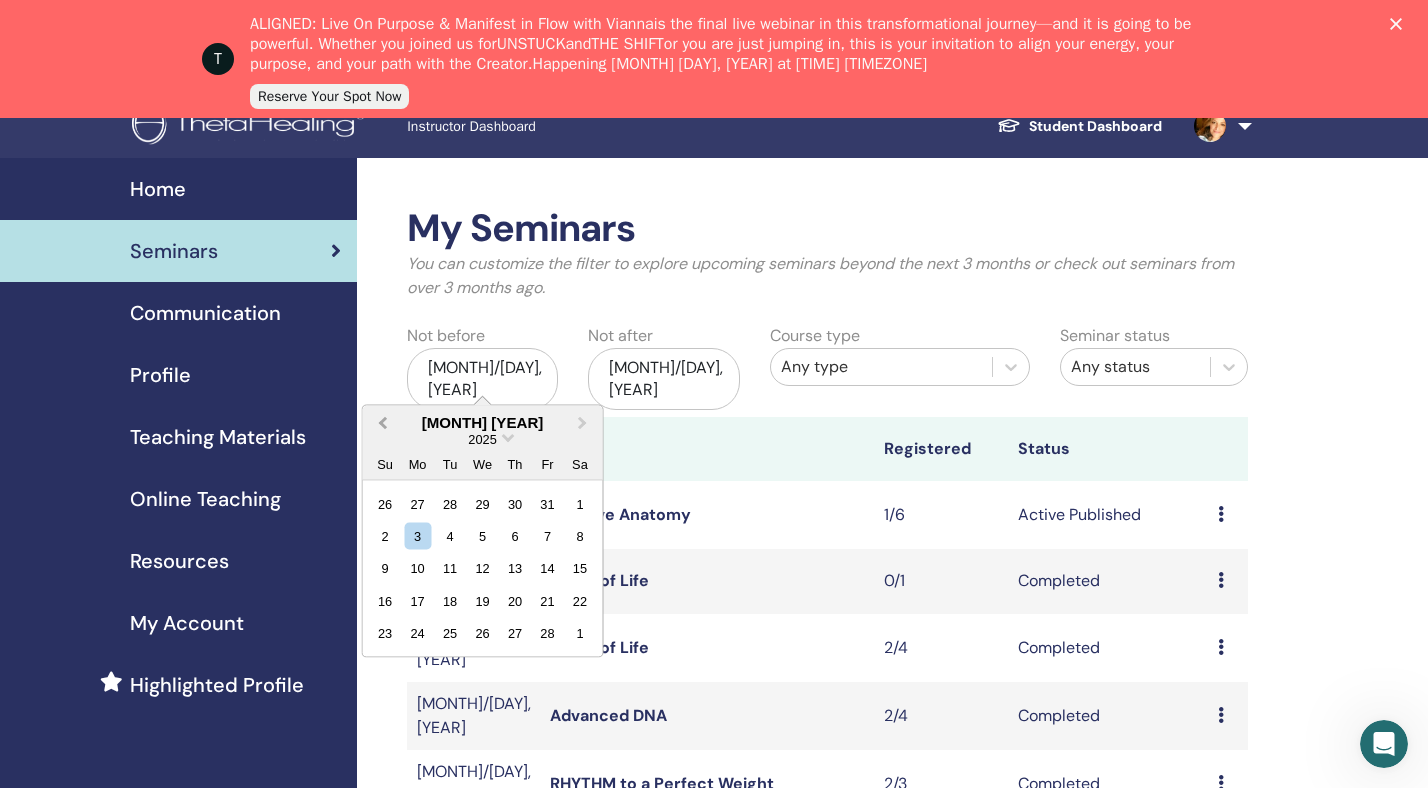 click on "Previous Month" at bounding box center [383, 422] 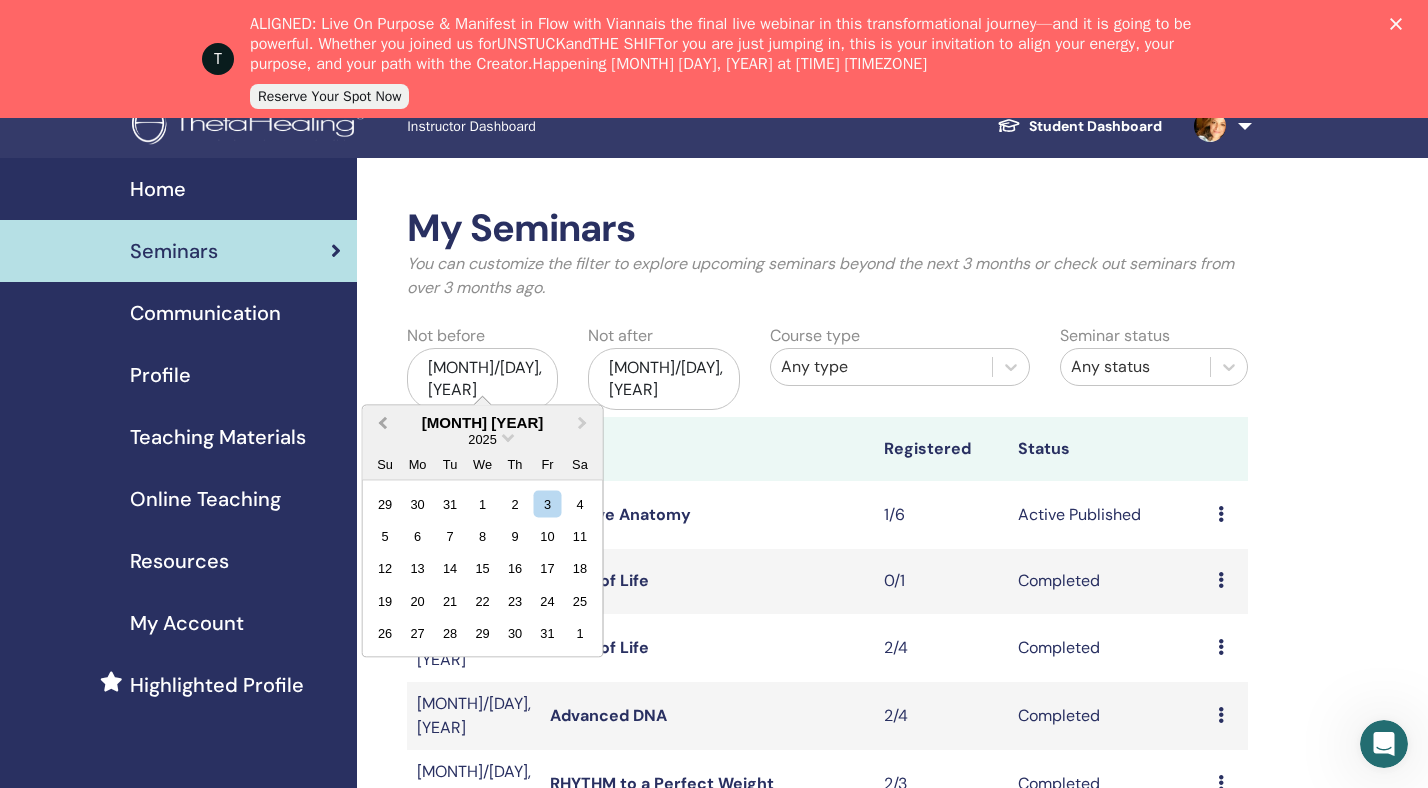 click on "Previous Month" at bounding box center [383, 422] 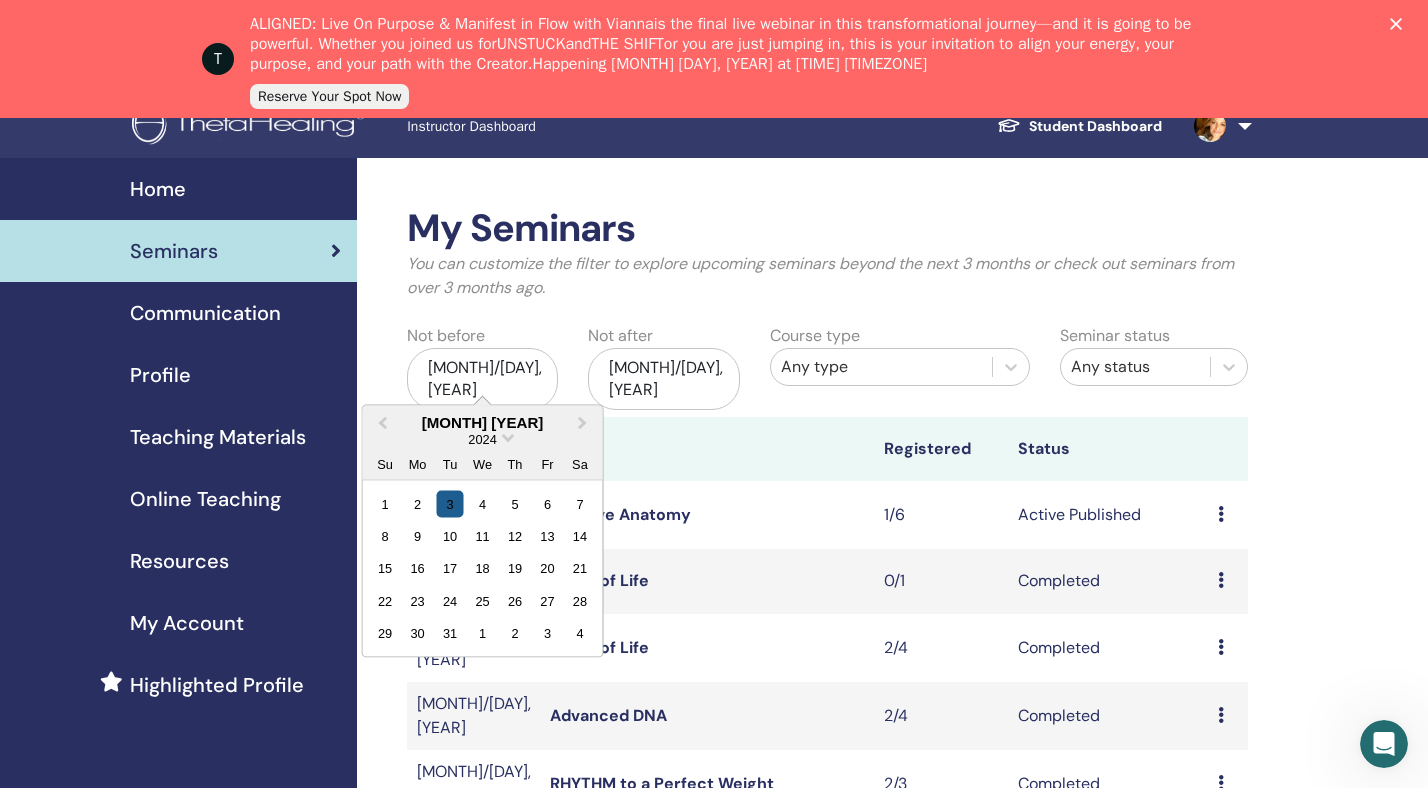 click on "3" at bounding box center (449, 503) 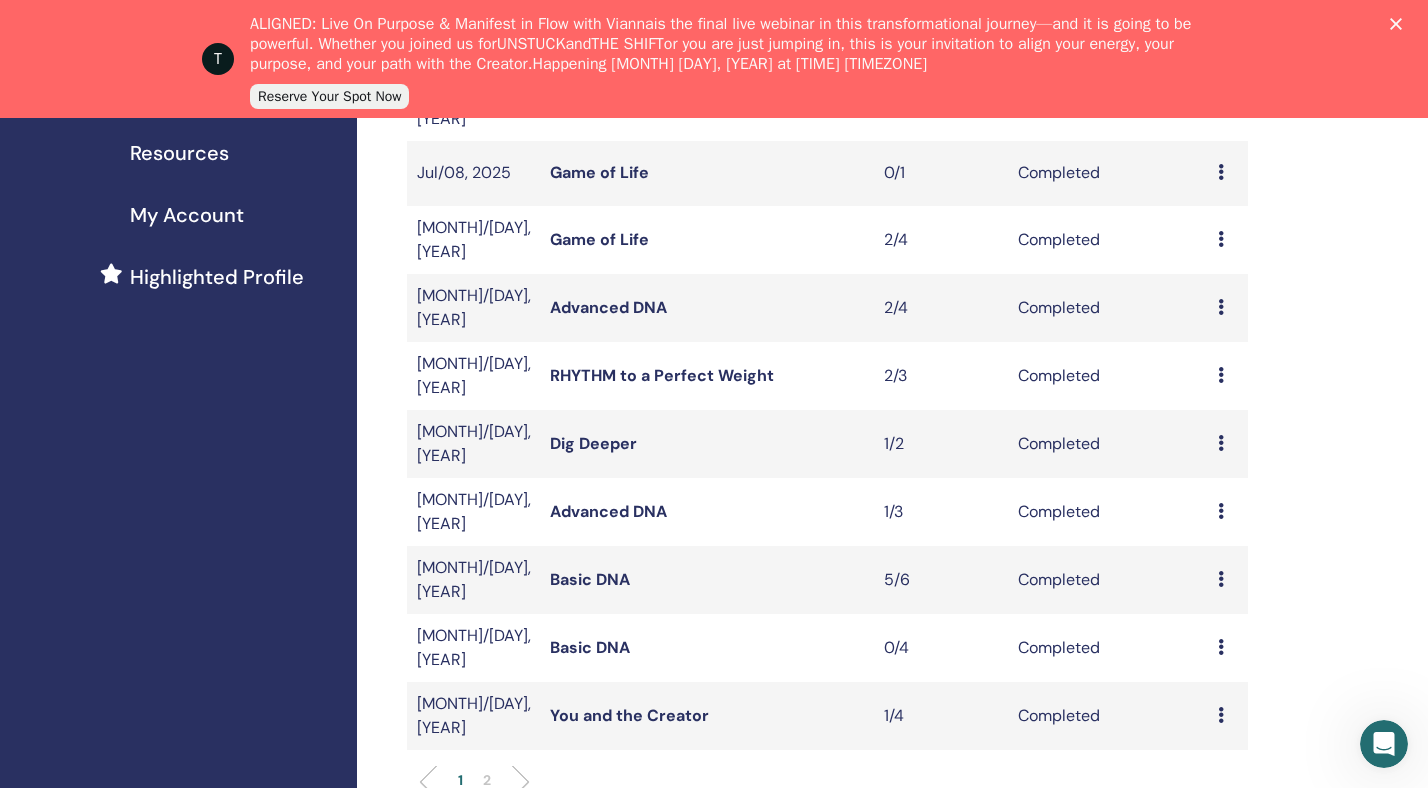 scroll, scrollTop: 436, scrollLeft: 0, axis: vertical 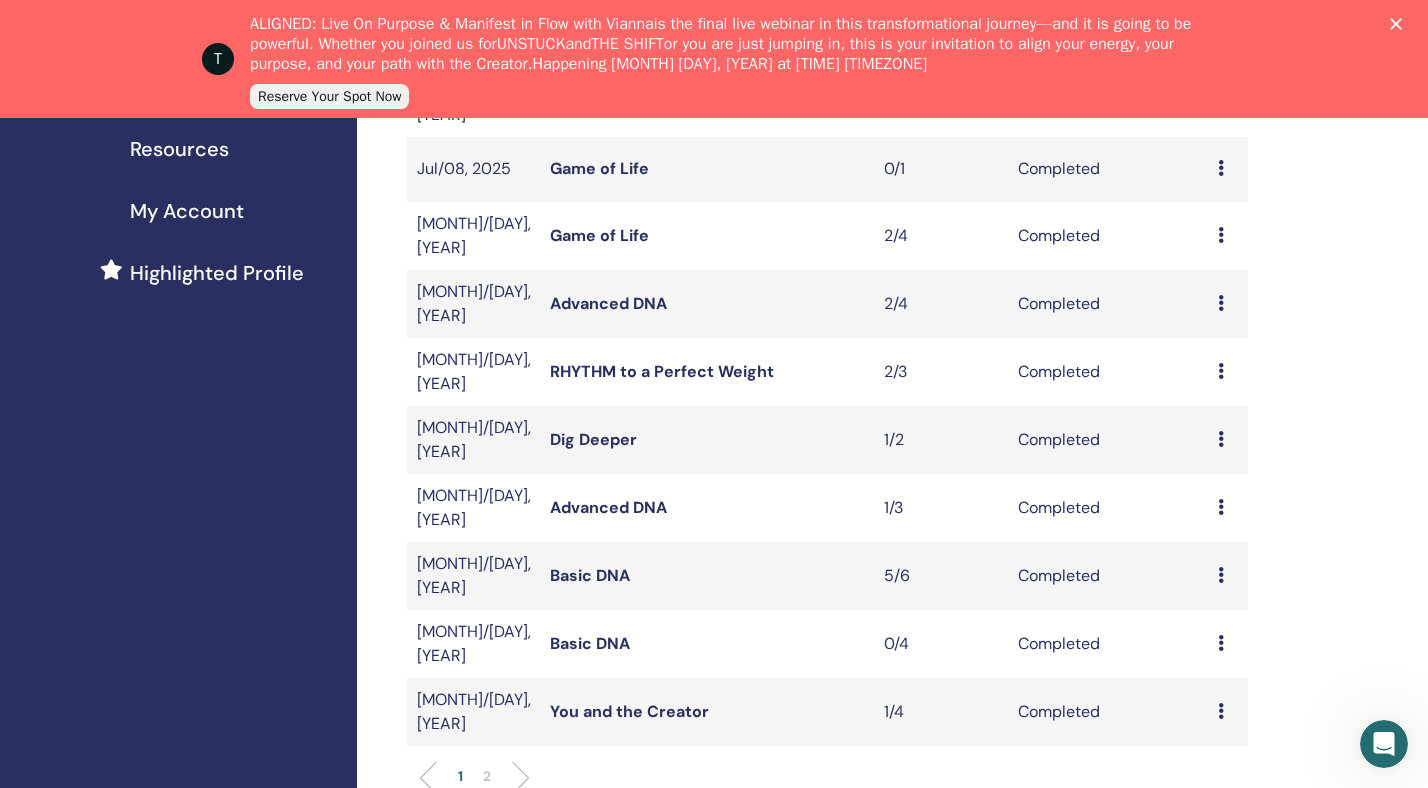 click at bounding box center [1221, 575] 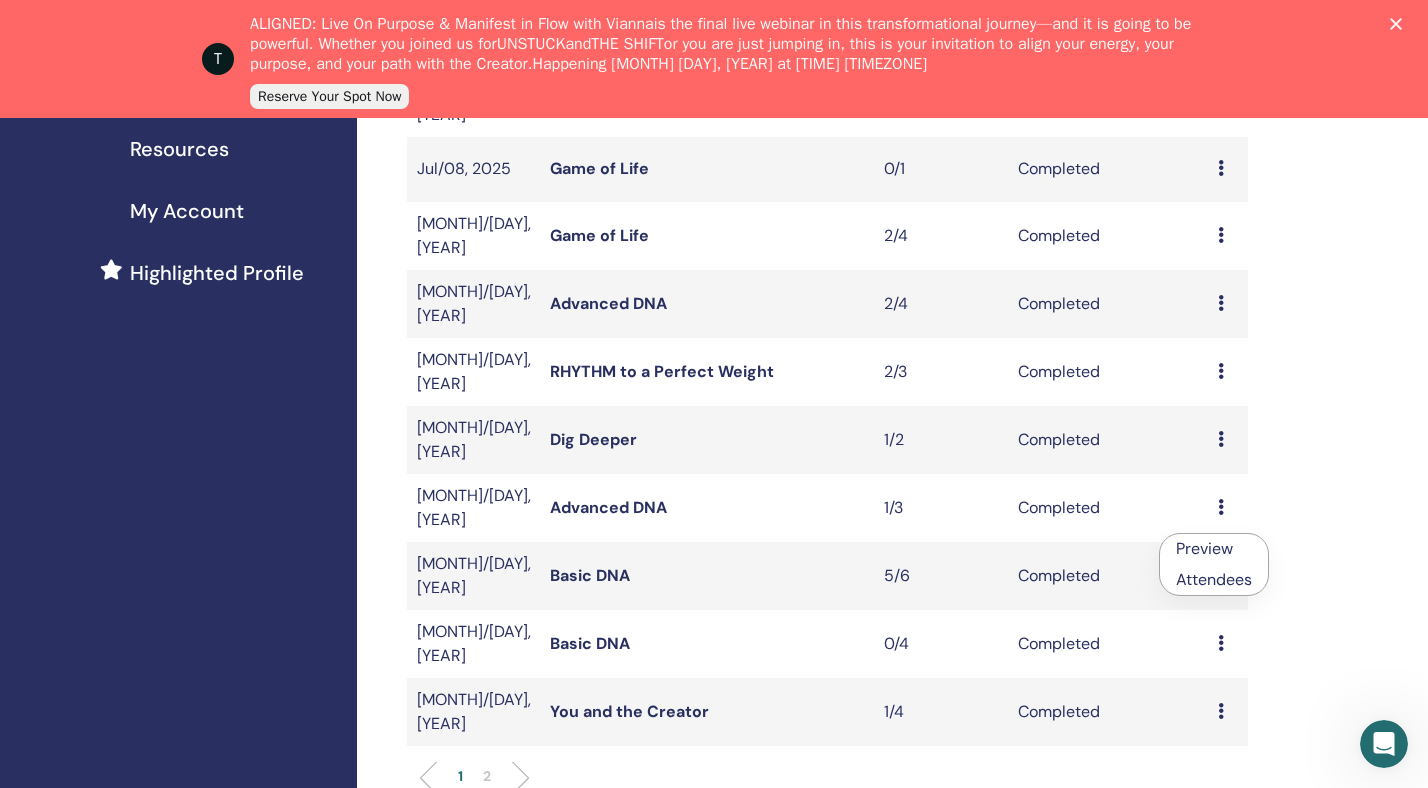 click on "Attendees" at bounding box center (1214, 579) 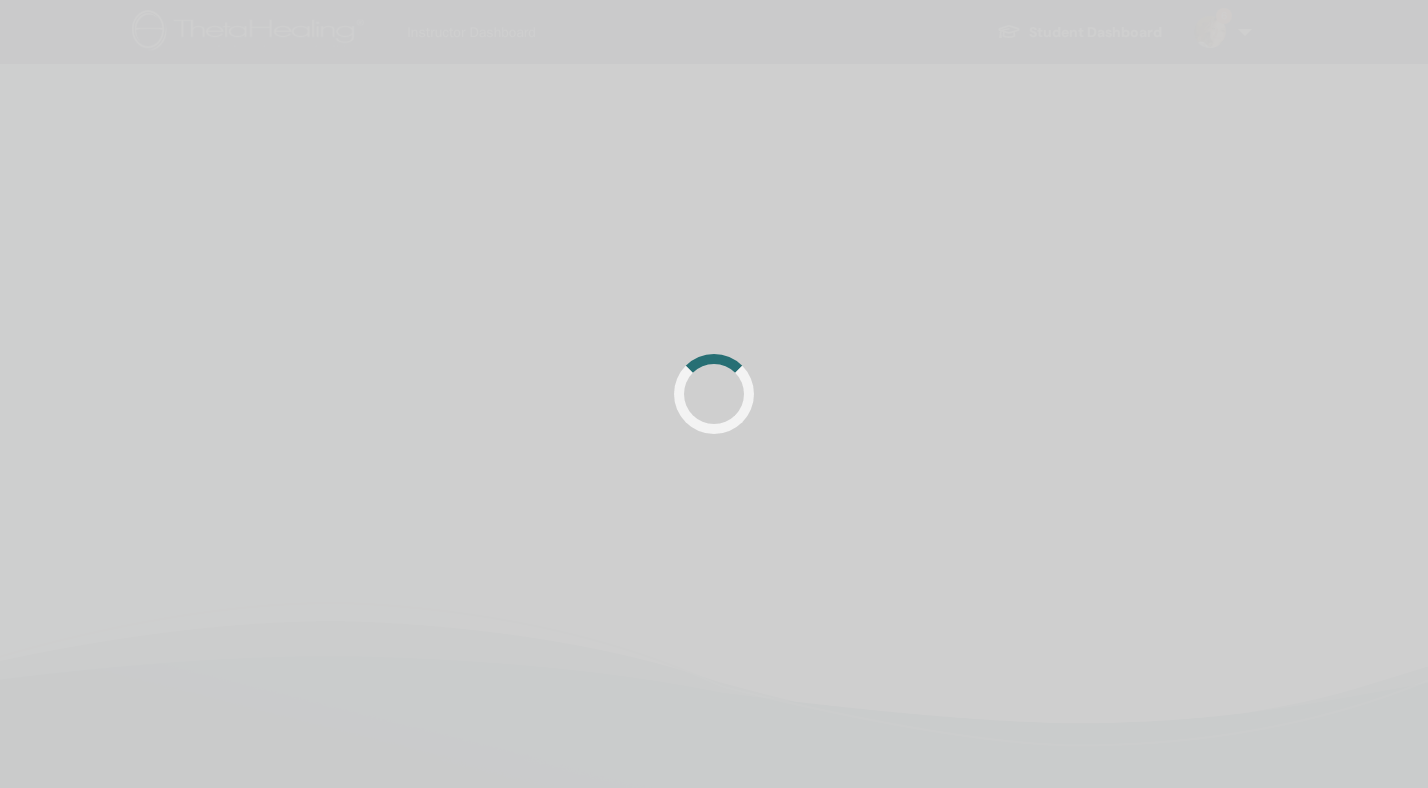 scroll, scrollTop: 0, scrollLeft: 0, axis: both 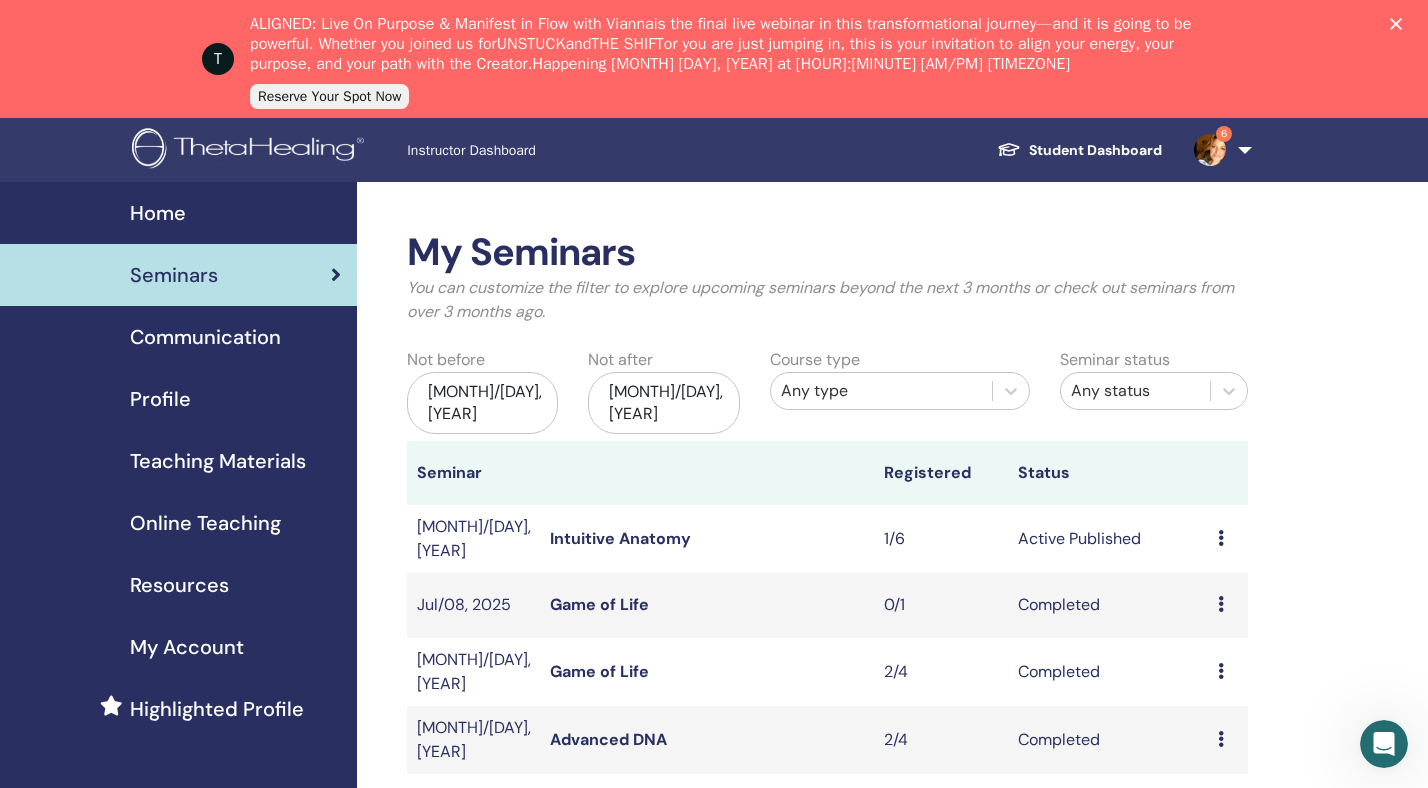 click on "[MONTH]/[DAY], [YEAR]" at bounding box center (482, 403) 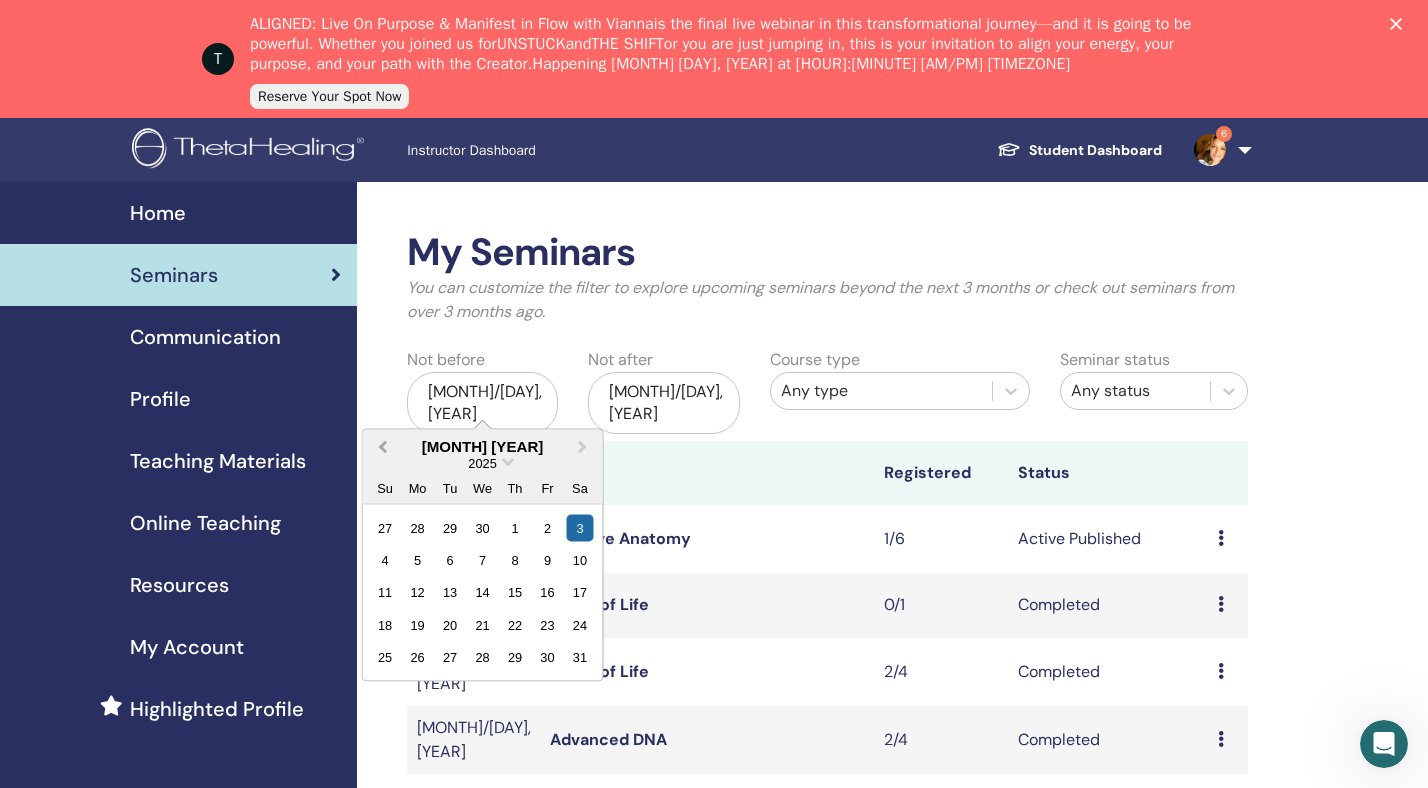 click on "Previous Month" at bounding box center (381, 447) 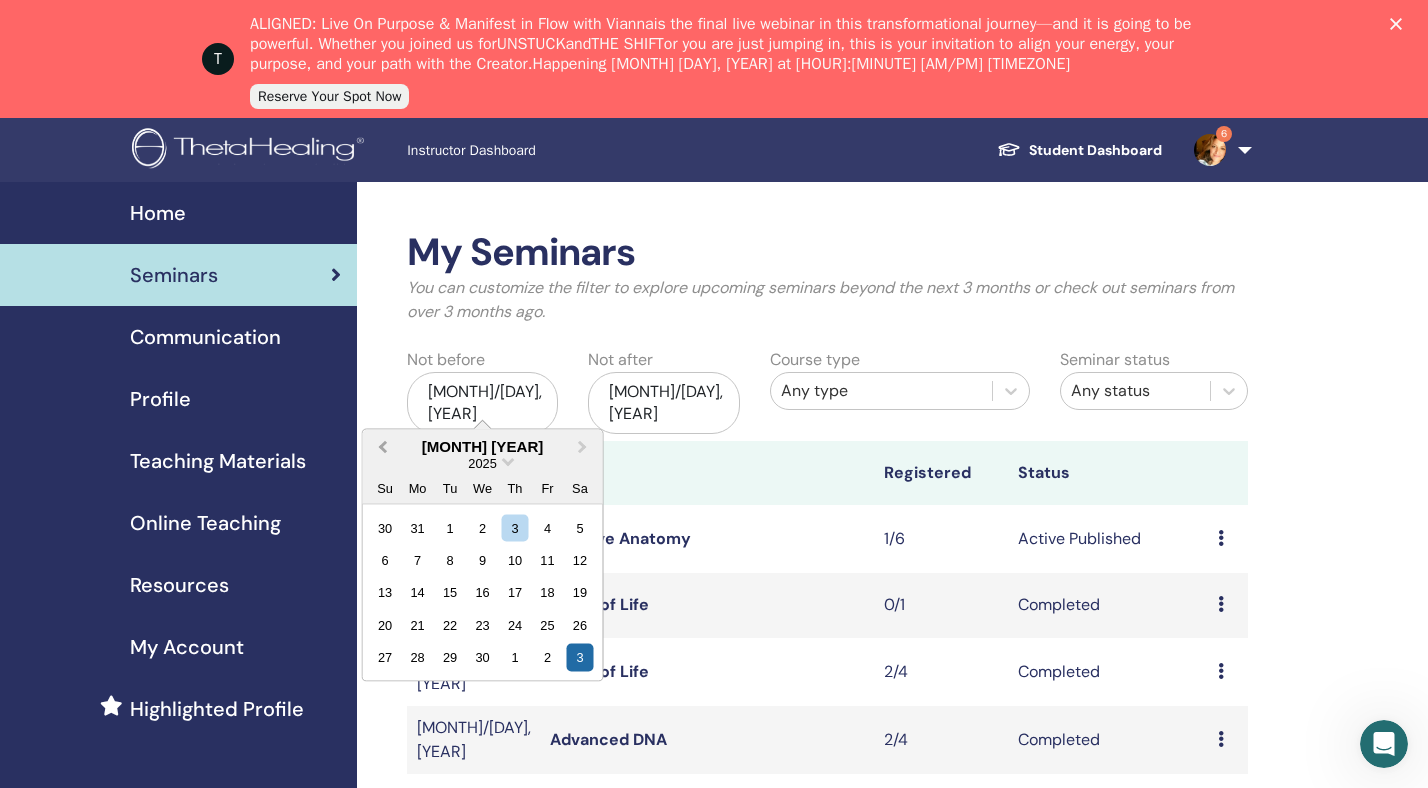 click on "Previous Month" at bounding box center (381, 447) 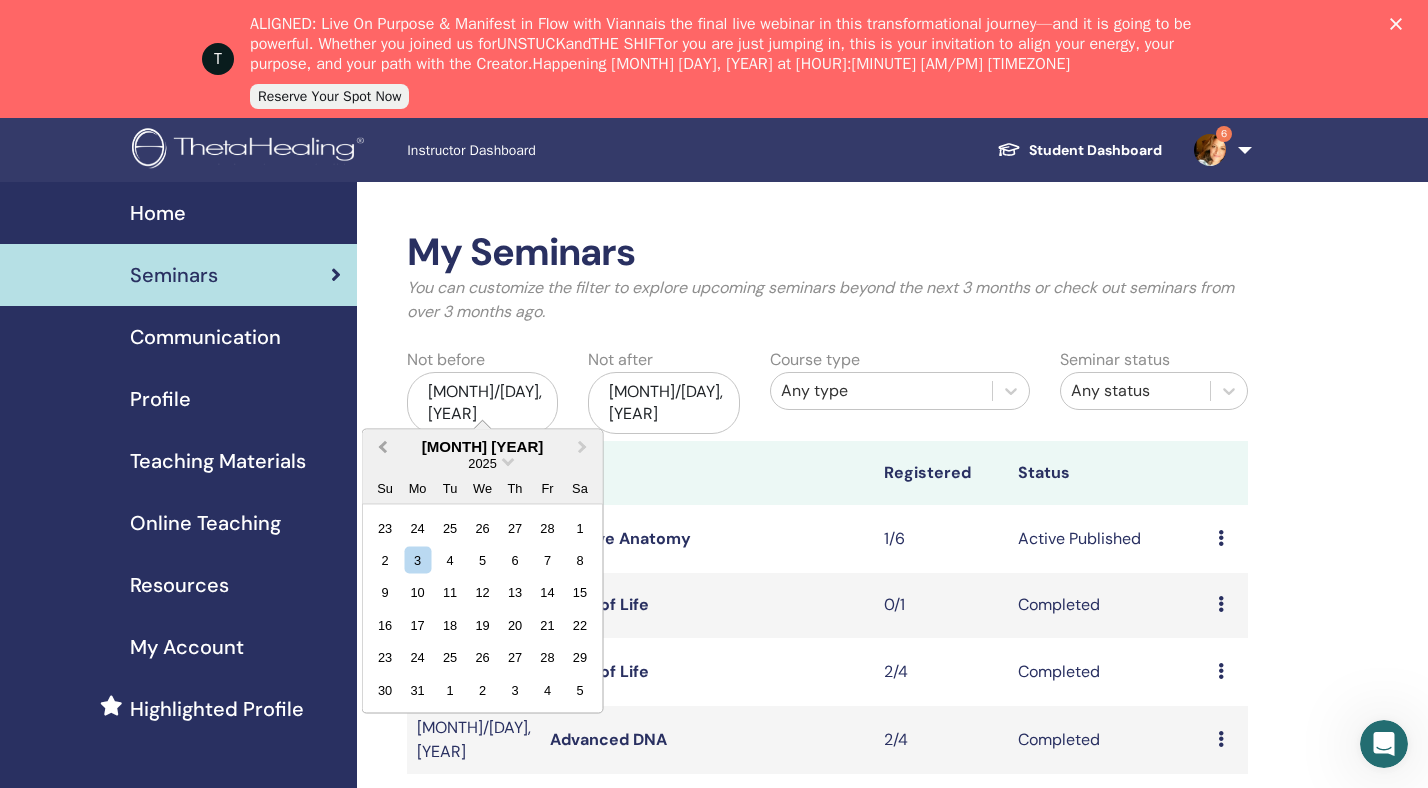 click on "Previous Month" at bounding box center [381, 447] 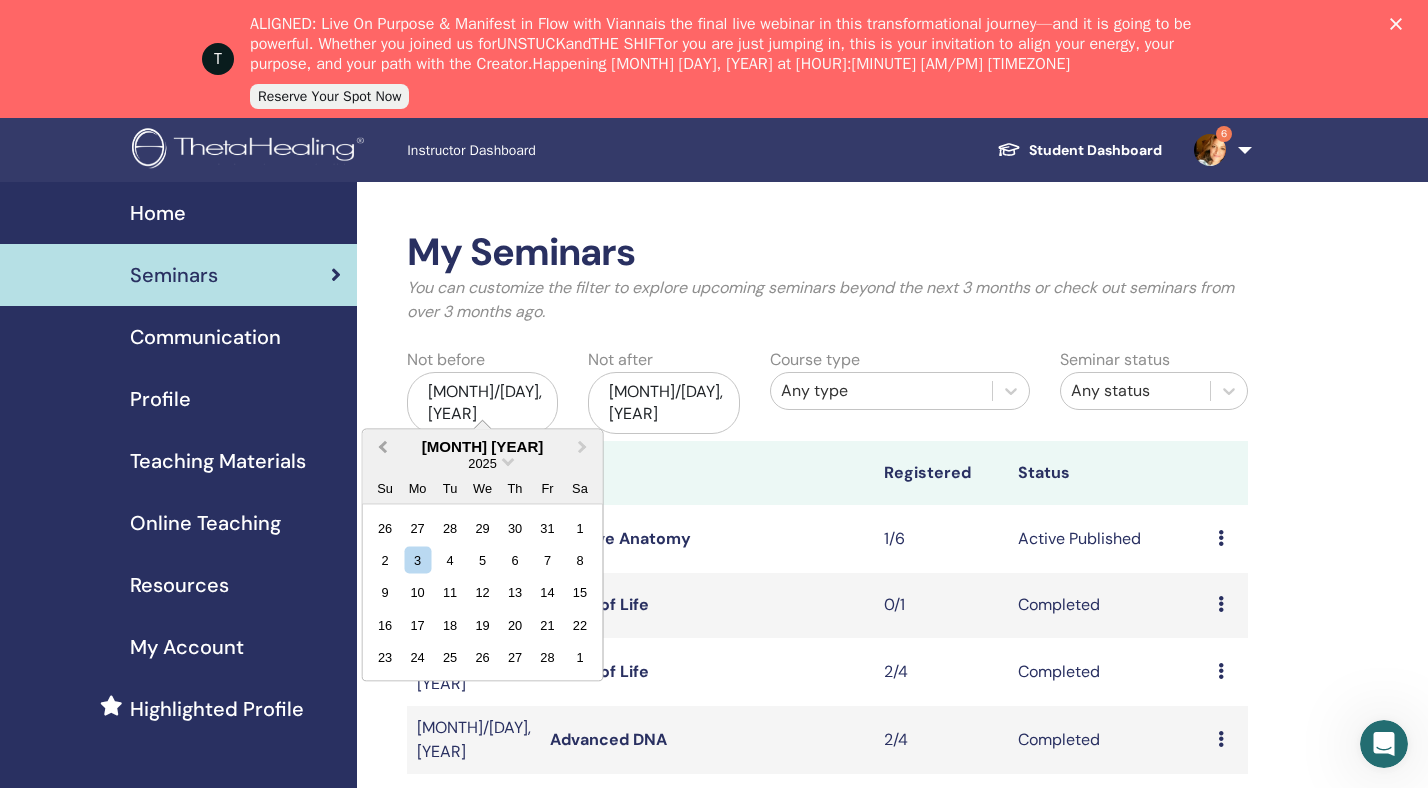 click on "Previous Month" at bounding box center (381, 447) 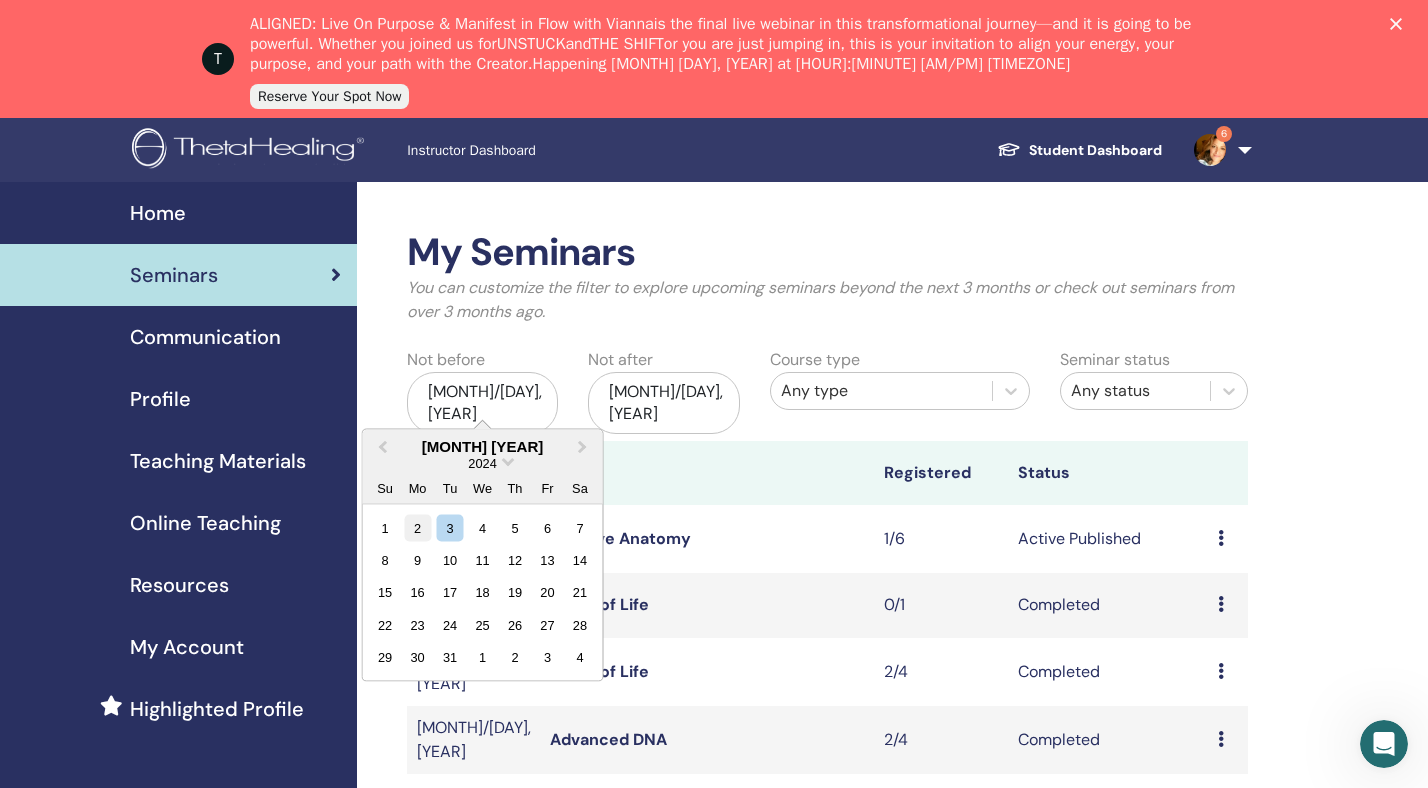click on "2" at bounding box center [417, 527] 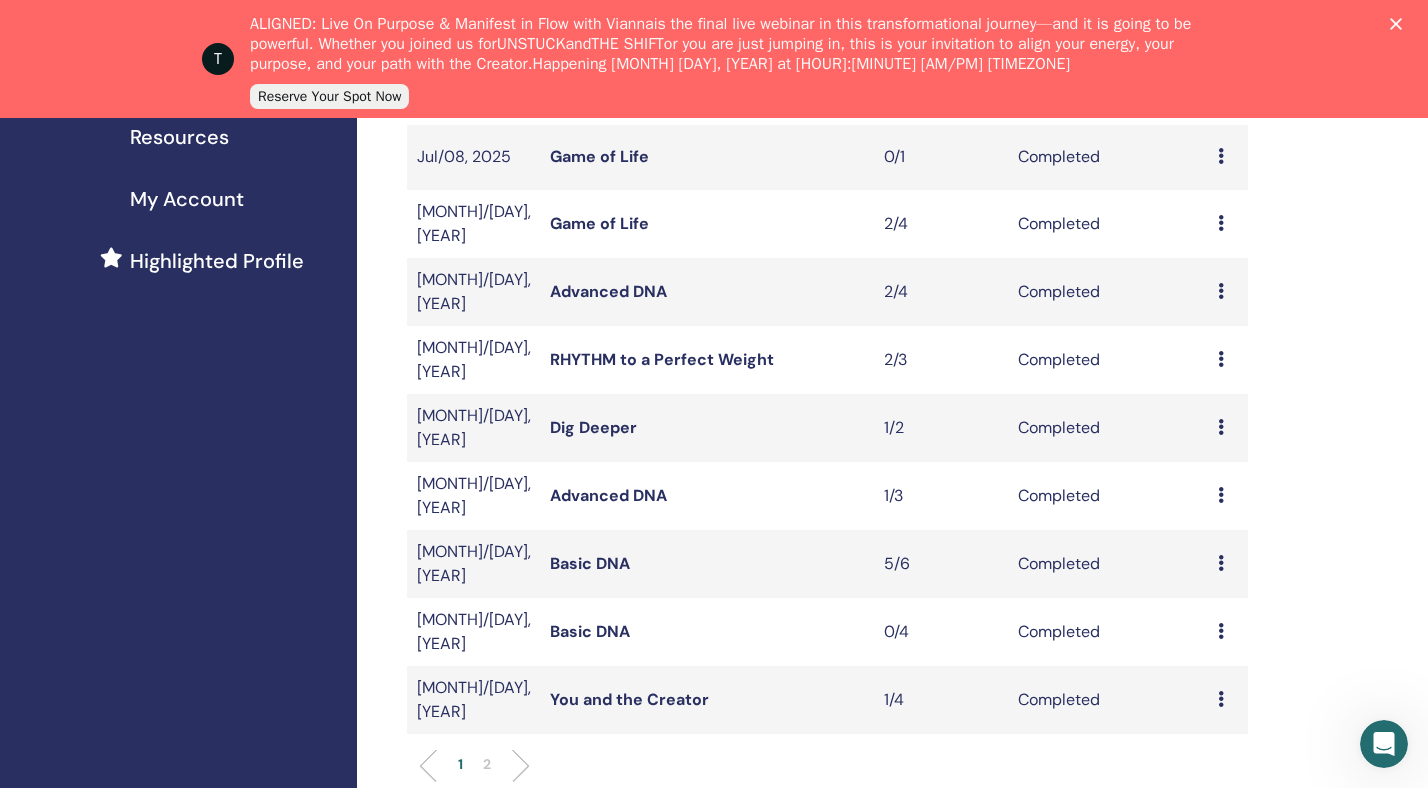 scroll, scrollTop: 455, scrollLeft: 0, axis: vertical 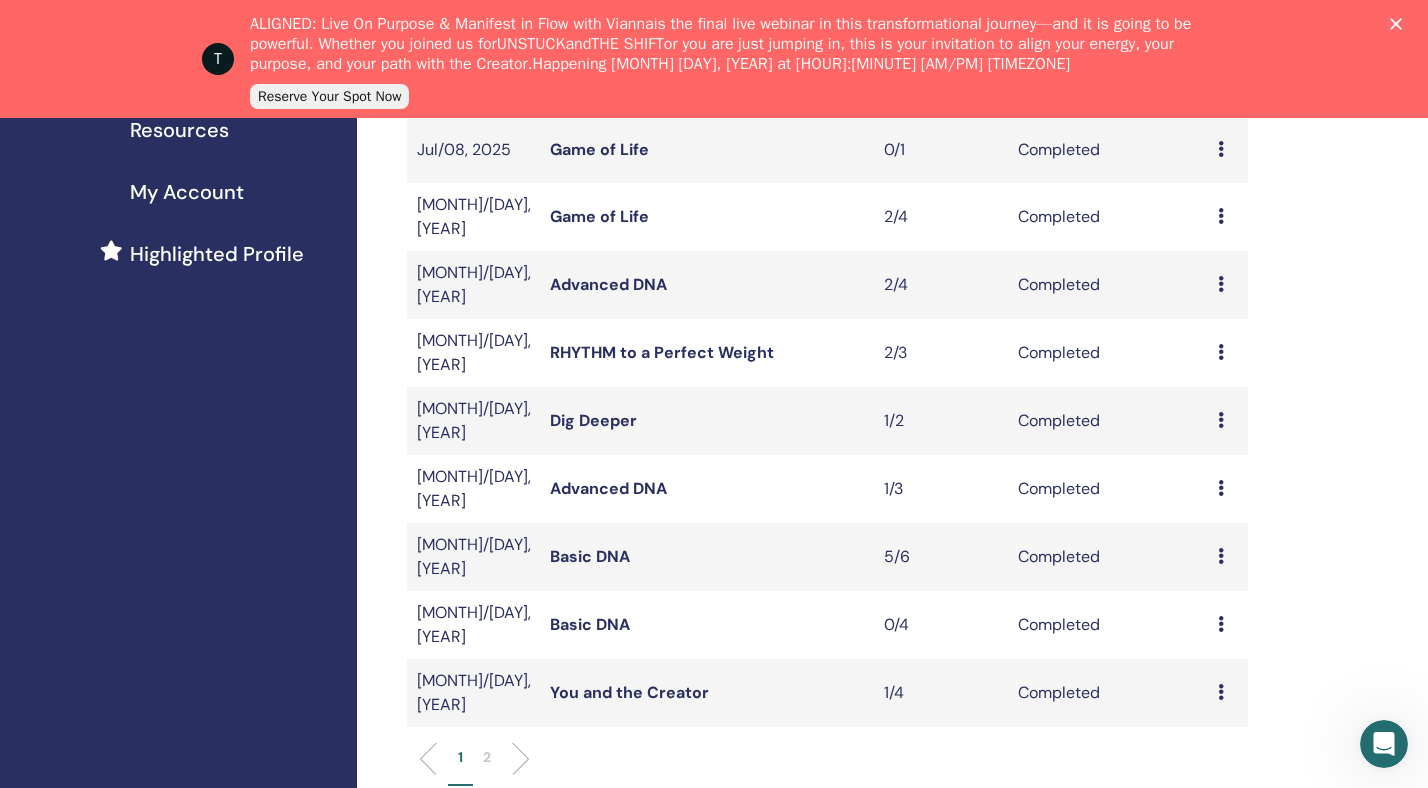 click at bounding box center (1221, 556) 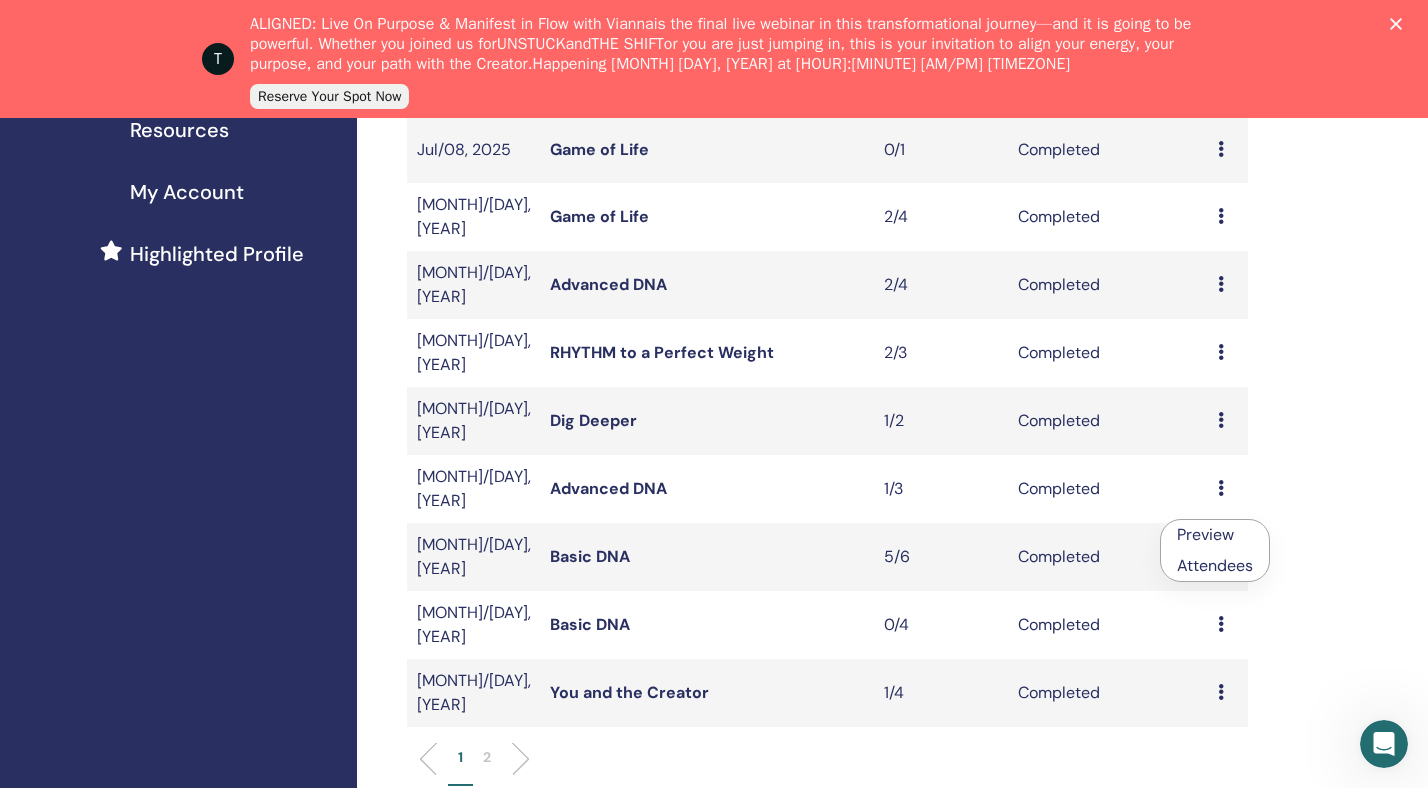 click on "Attendees" at bounding box center [1215, 565] 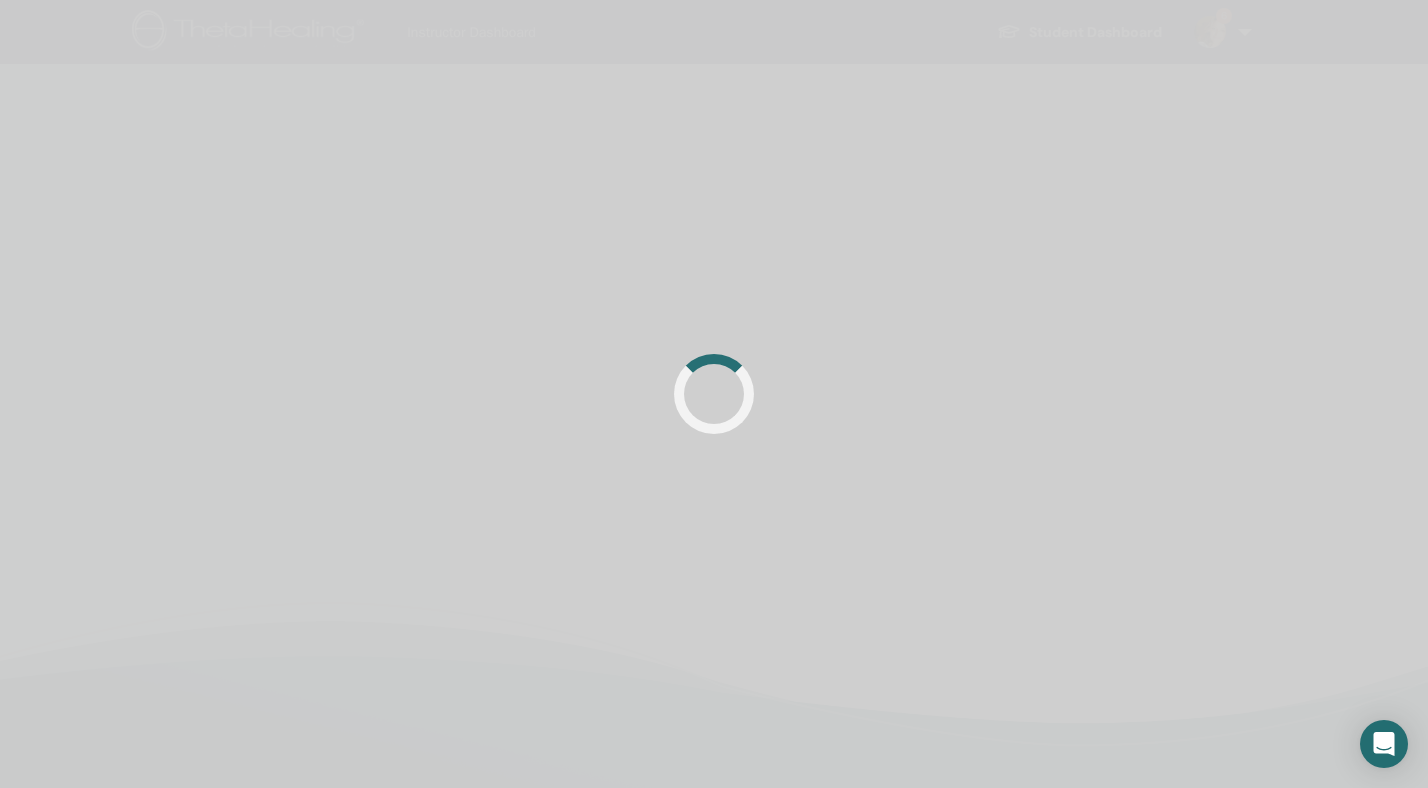 scroll, scrollTop: 0, scrollLeft: 0, axis: both 